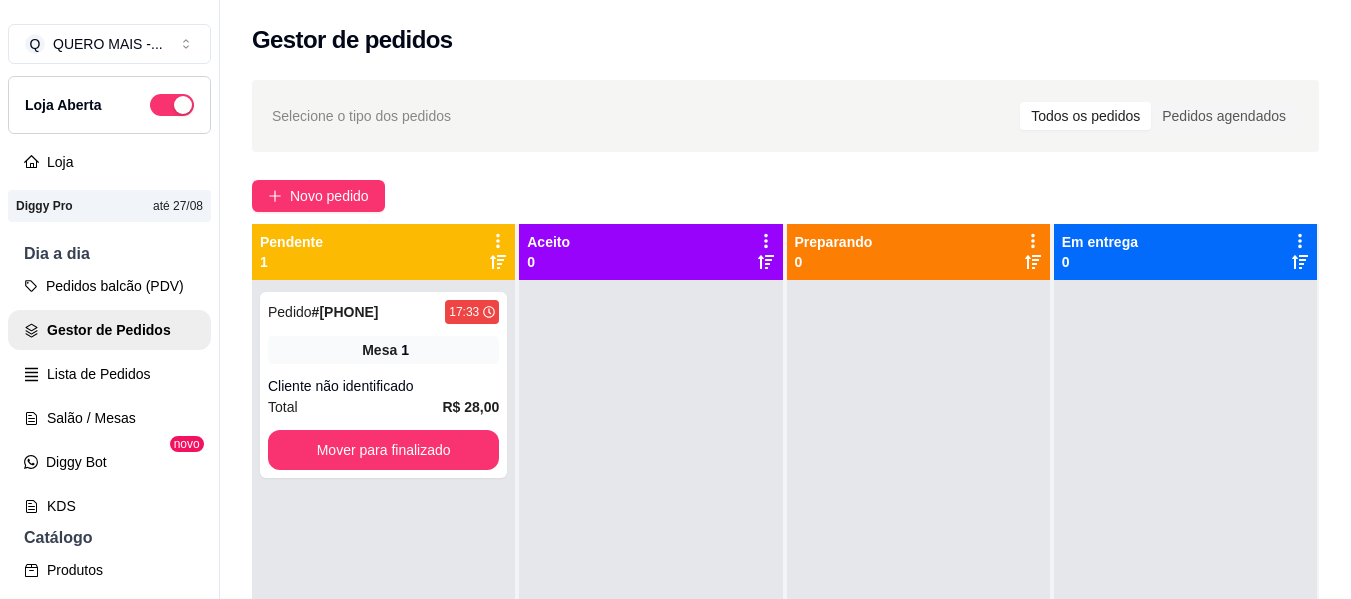 scroll, scrollTop: 0, scrollLeft: 0, axis: both 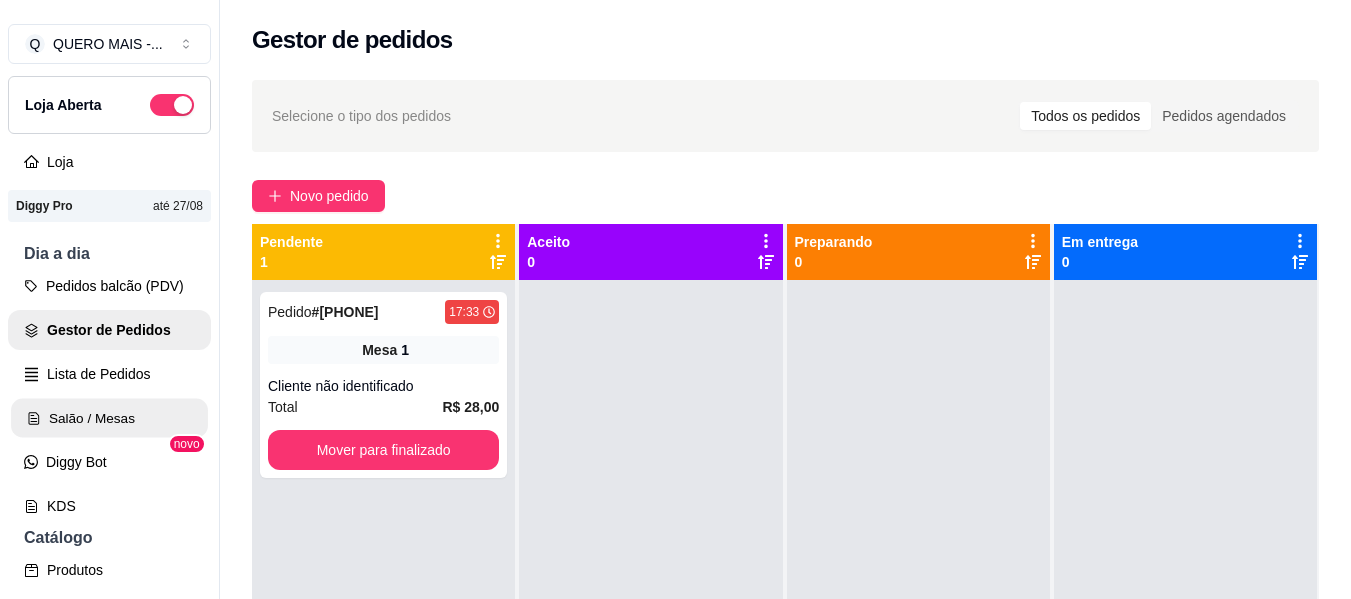 click on "Salão / Mesas" at bounding box center [109, 418] 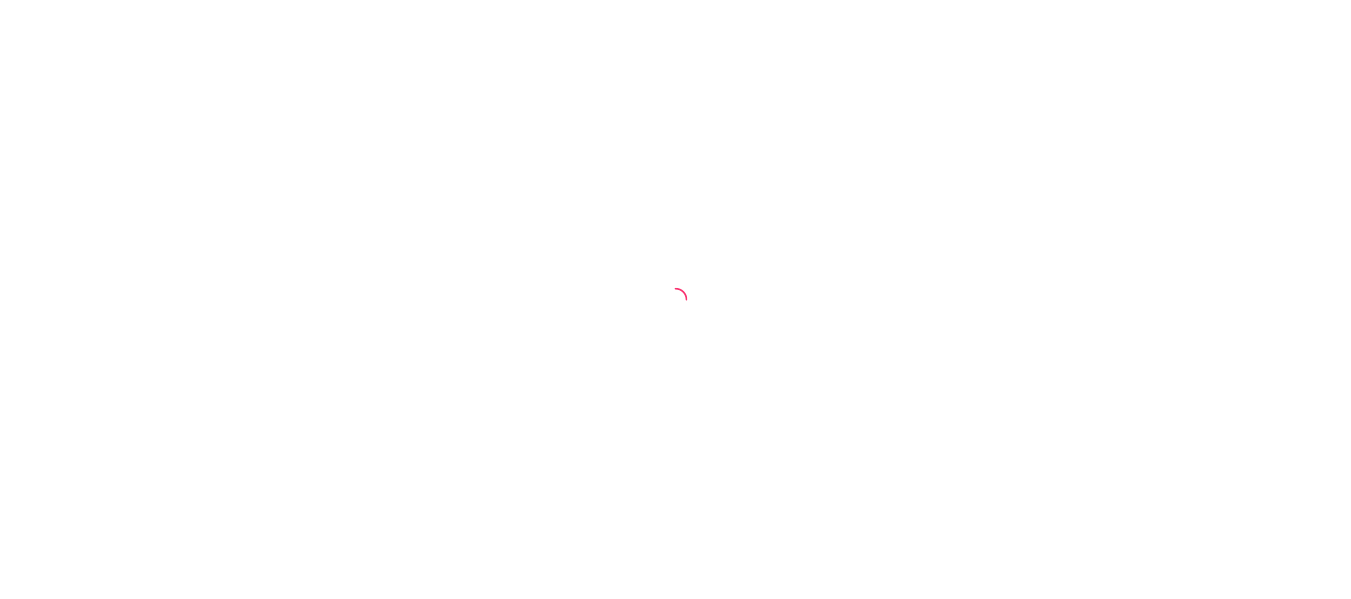 scroll, scrollTop: 0, scrollLeft: 0, axis: both 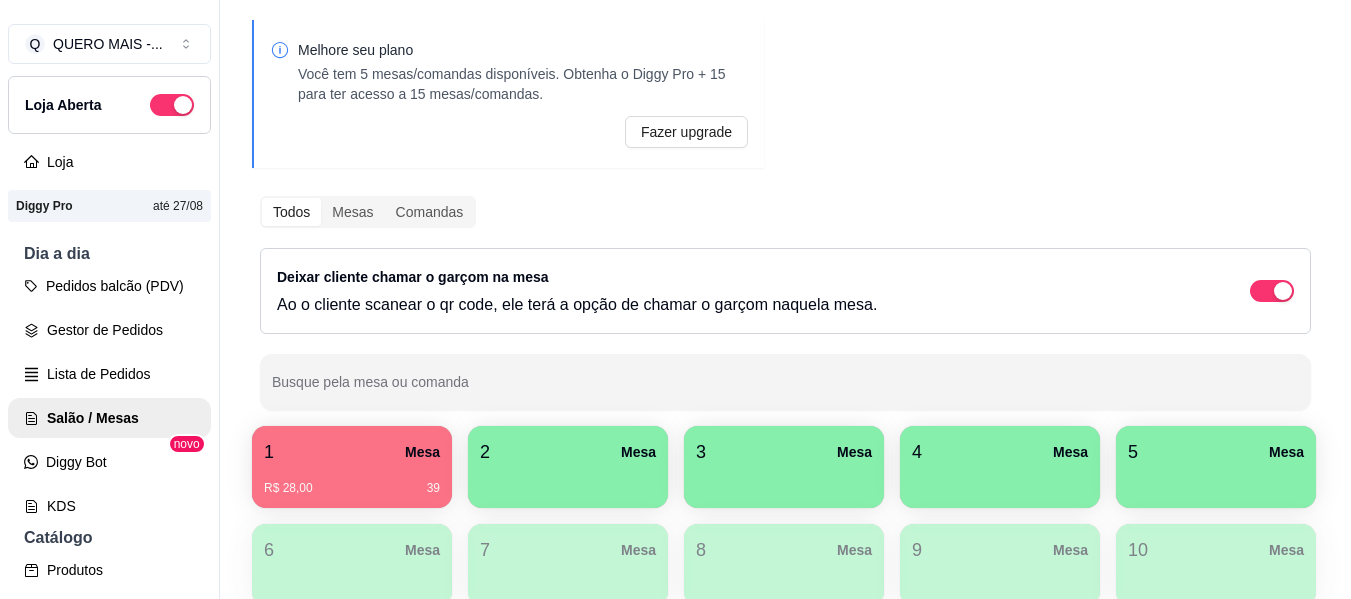 click on "2 Mesa" at bounding box center [568, 452] 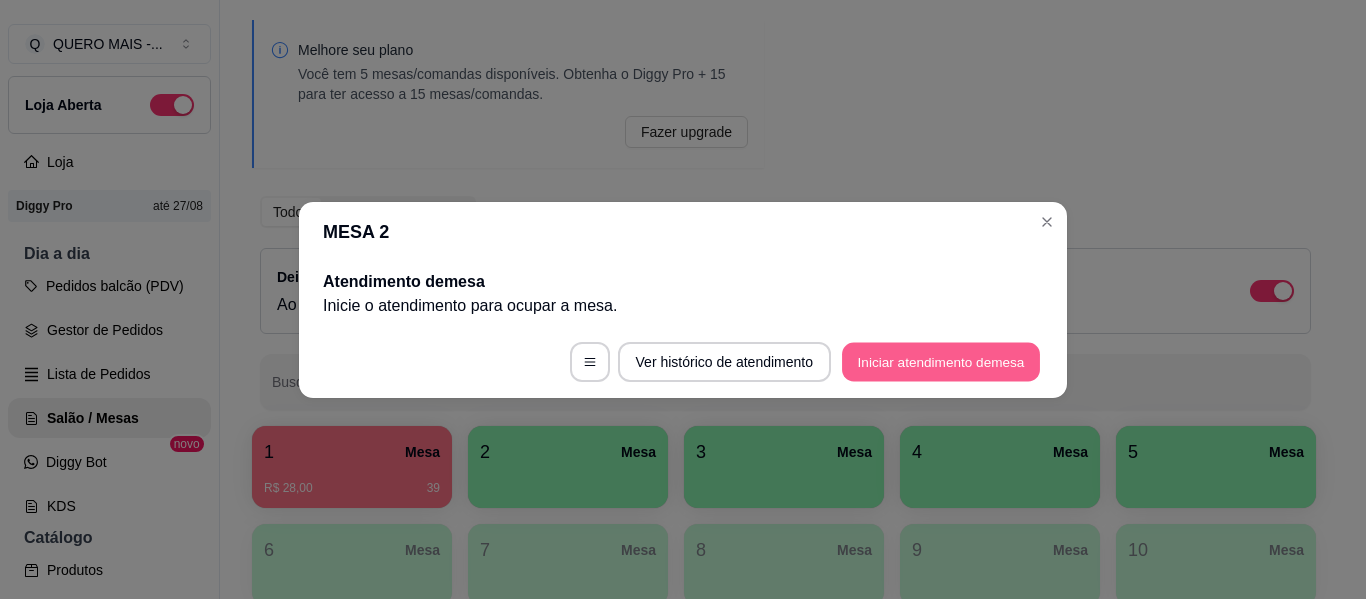 click on "Iniciar atendimento de  mesa" at bounding box center (941, 361) 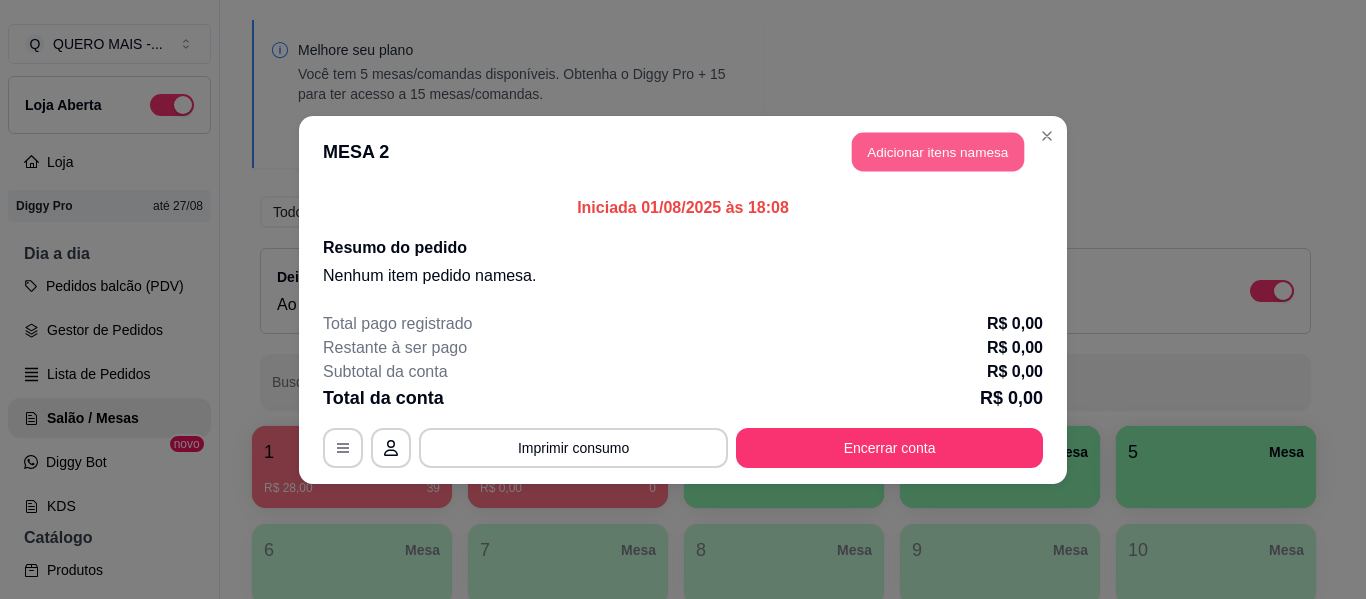 click on "Adicionar itens na  mesa" at bounding box center (938, 151) 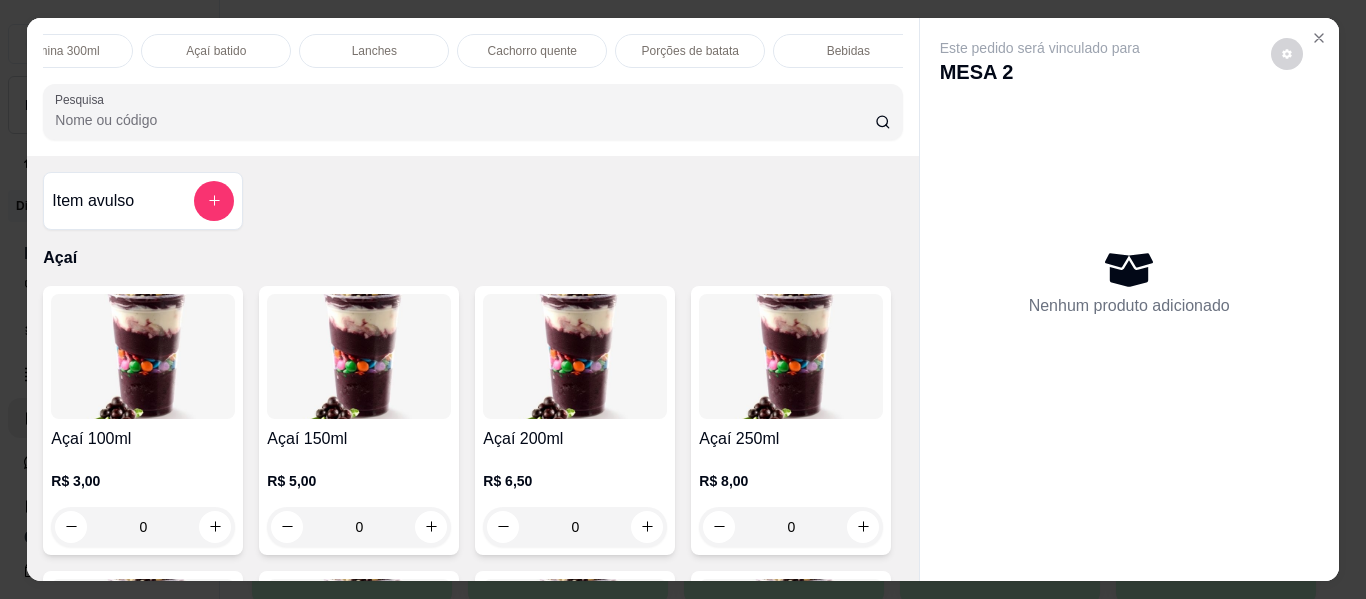 scroll, scrollTop: 0, scrollLeft: 539, axis: horizontal 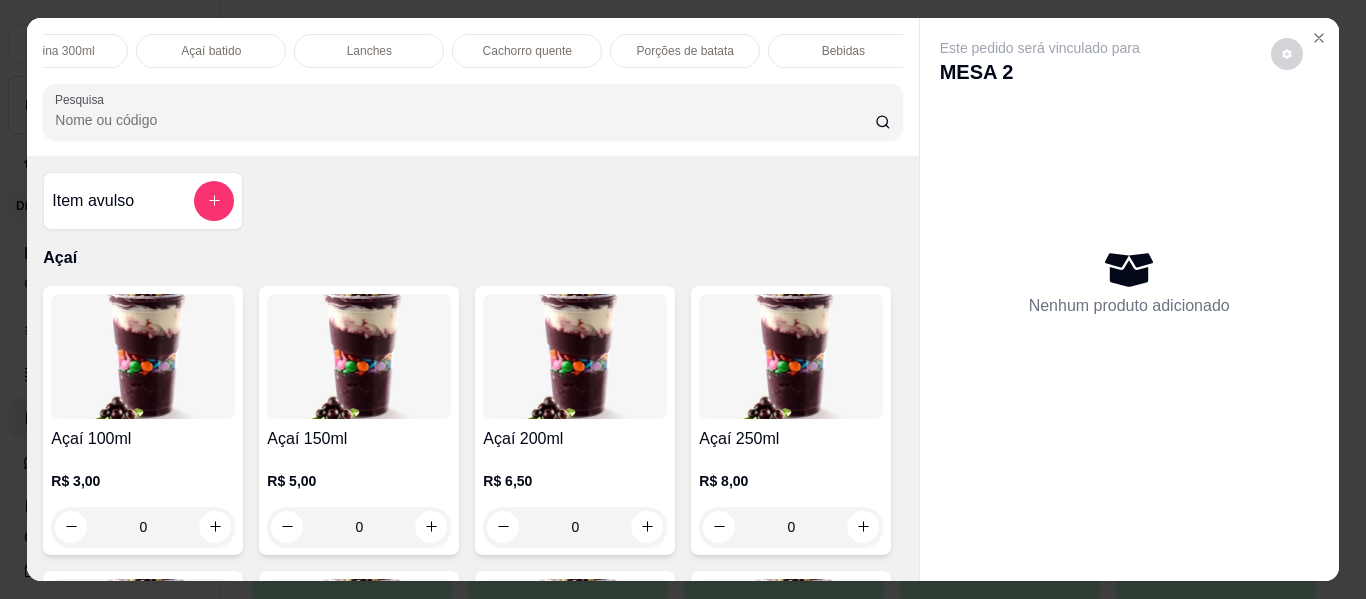 click on "Açaí batido" at bounding box center (211, 51) 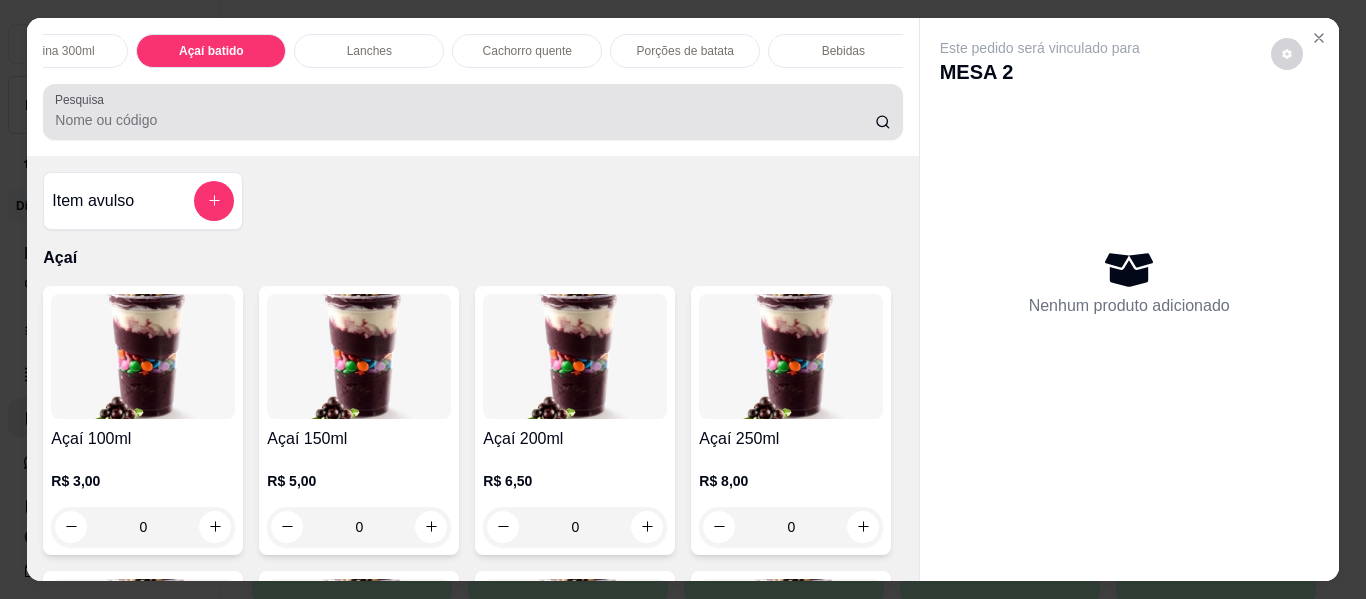 scroll, scrollTop: 2578, scrollLeft: 0, axis: vertical 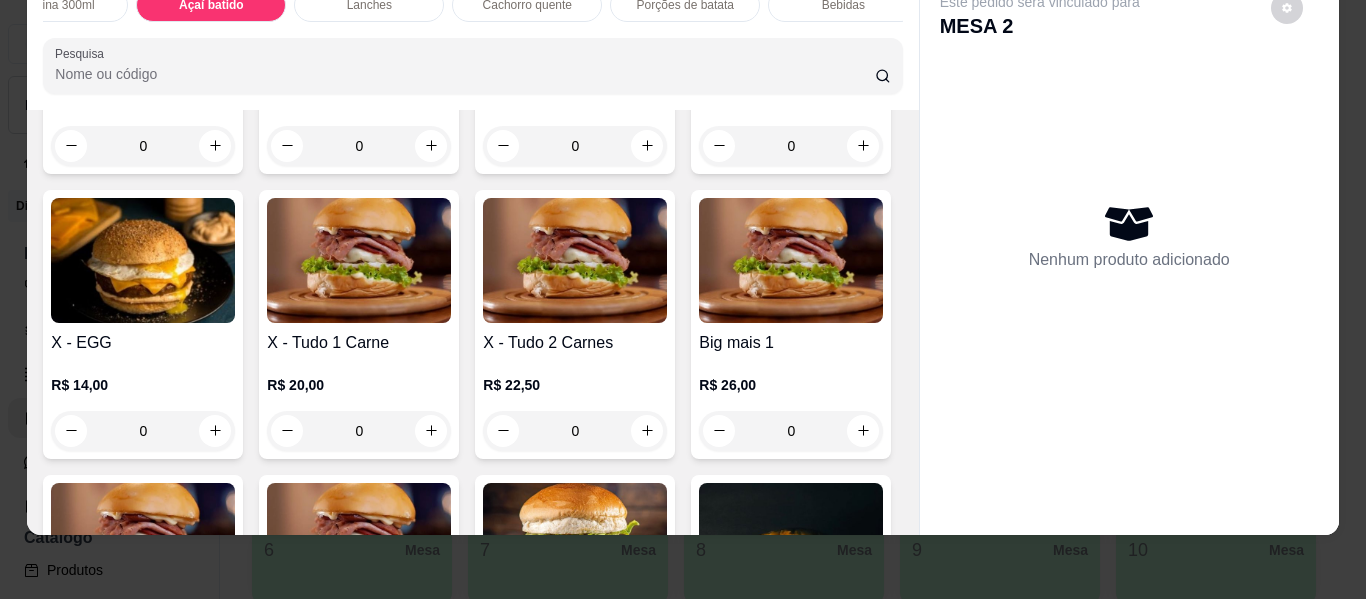 click on "0" at bounding box center (575, -179) 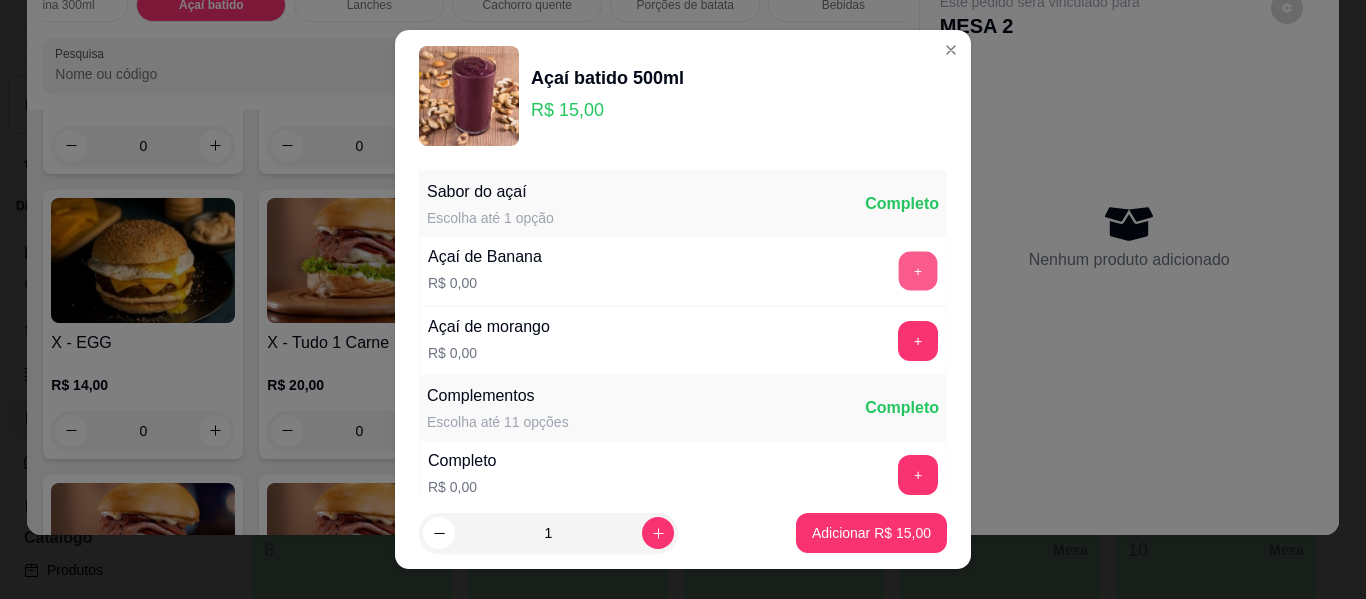 click on "+" at bounding box center [918, 271] 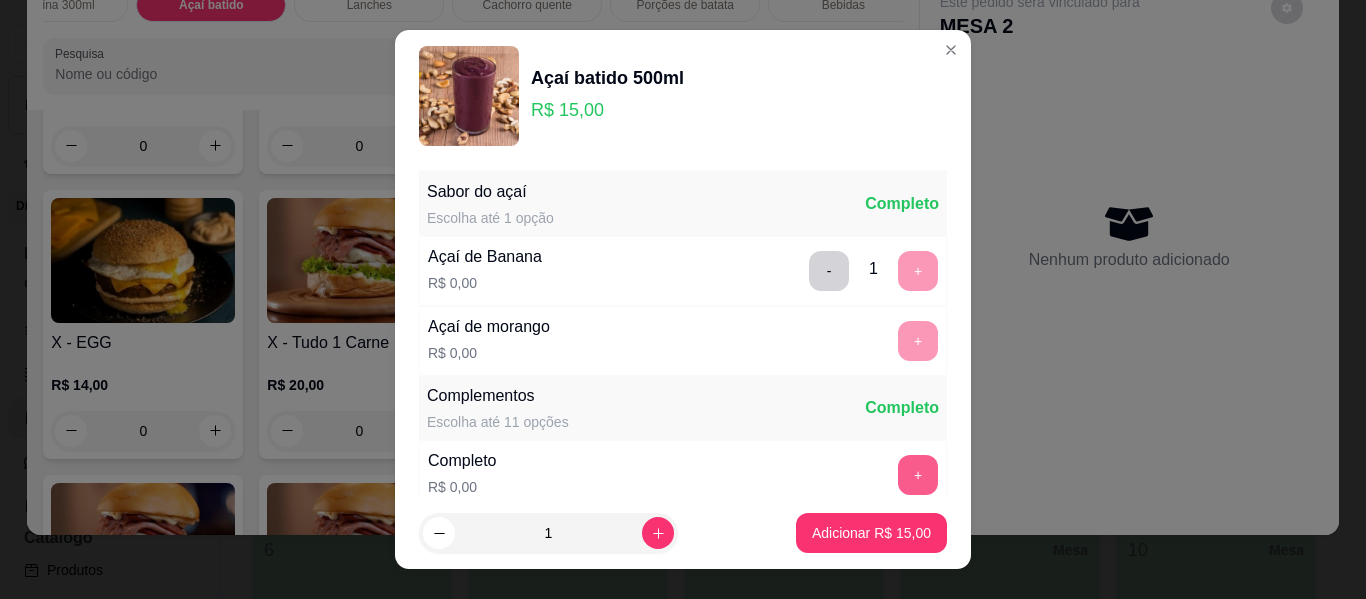 click on "+" at bounding box center (918, 475) 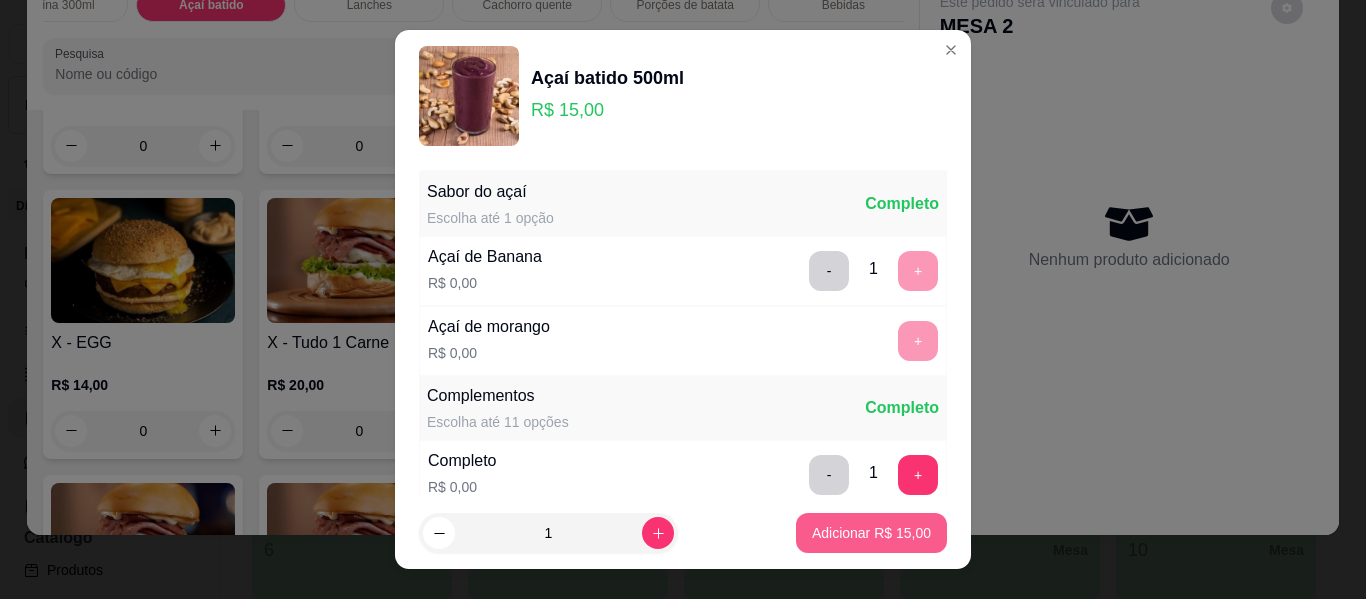 click on "Adicionar   R$ 15,00" at bounding box center (871, 533) 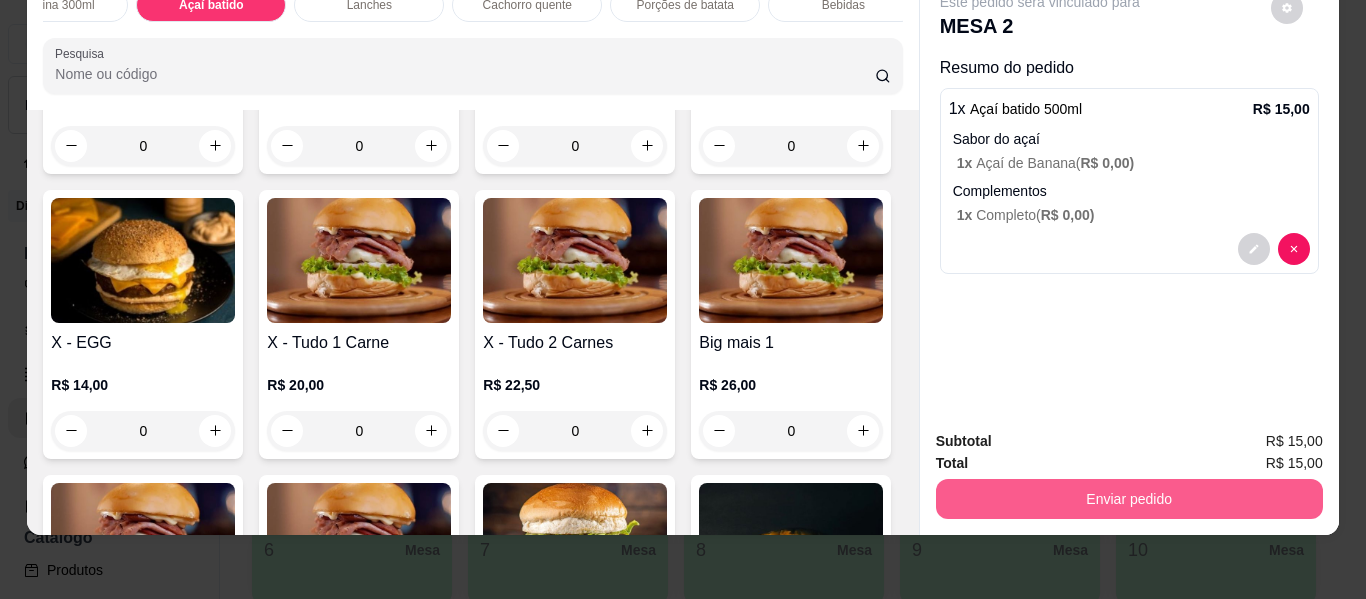 click on "Enviar pedido" at bounding box center [1129, 499] 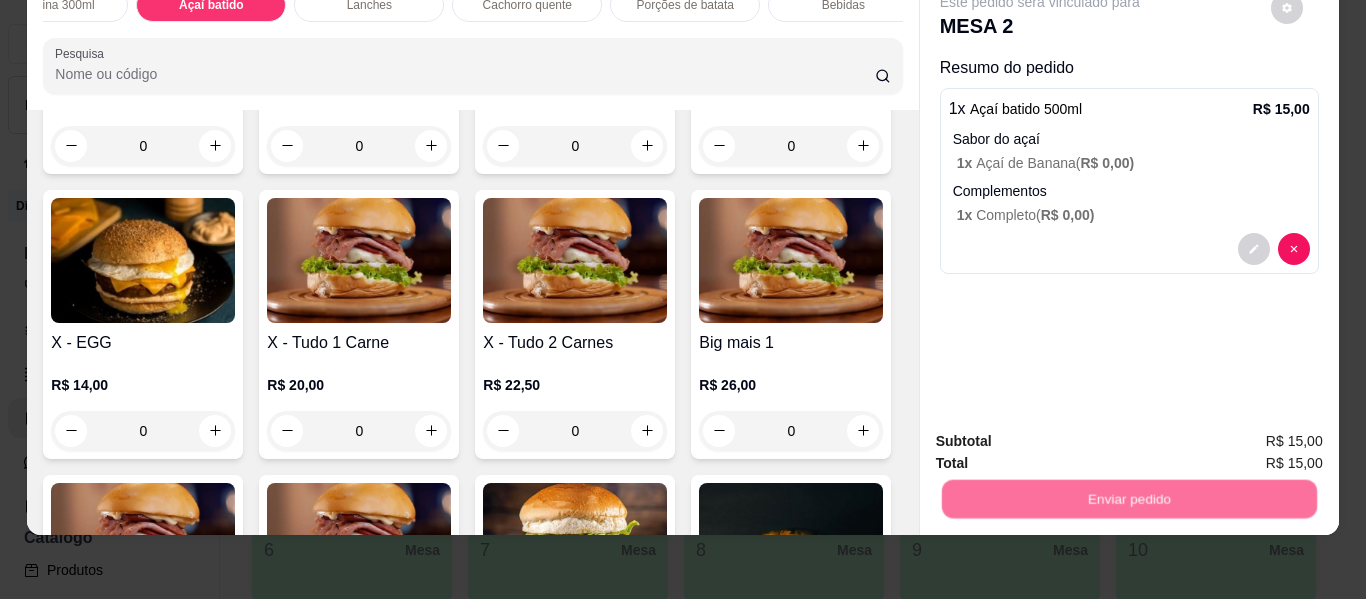 click on "Não registrar e enviar pedido" at bounding box center [1063, 434] 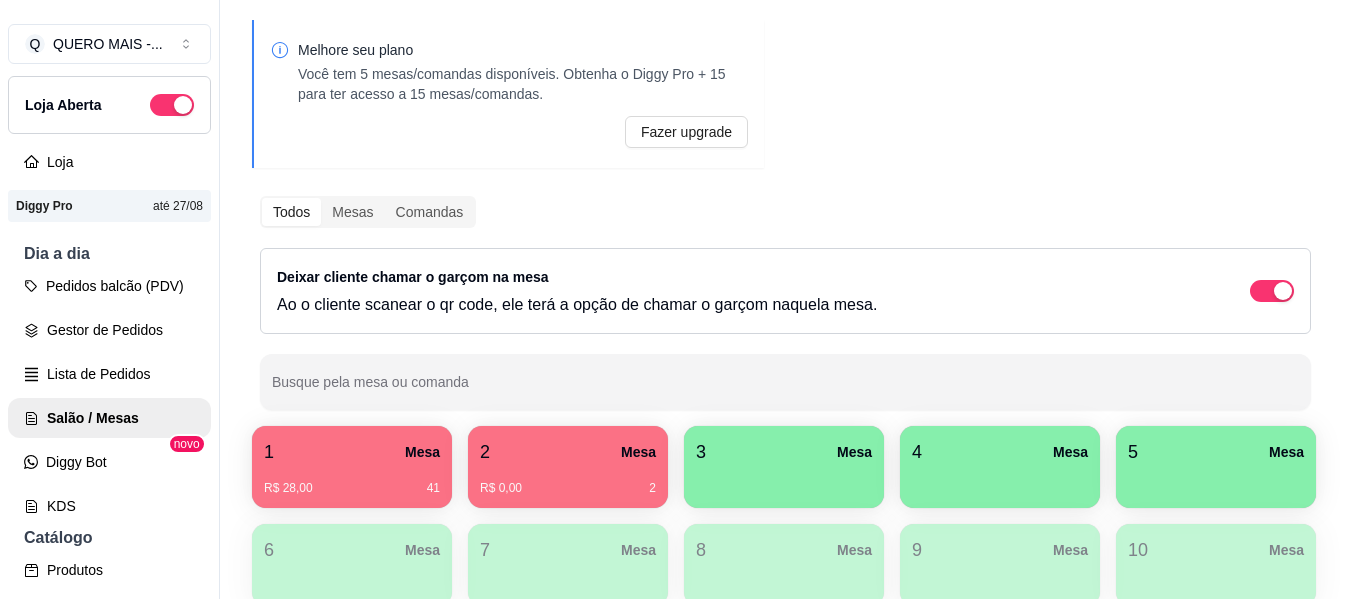 click at bounding box center (784, 481) 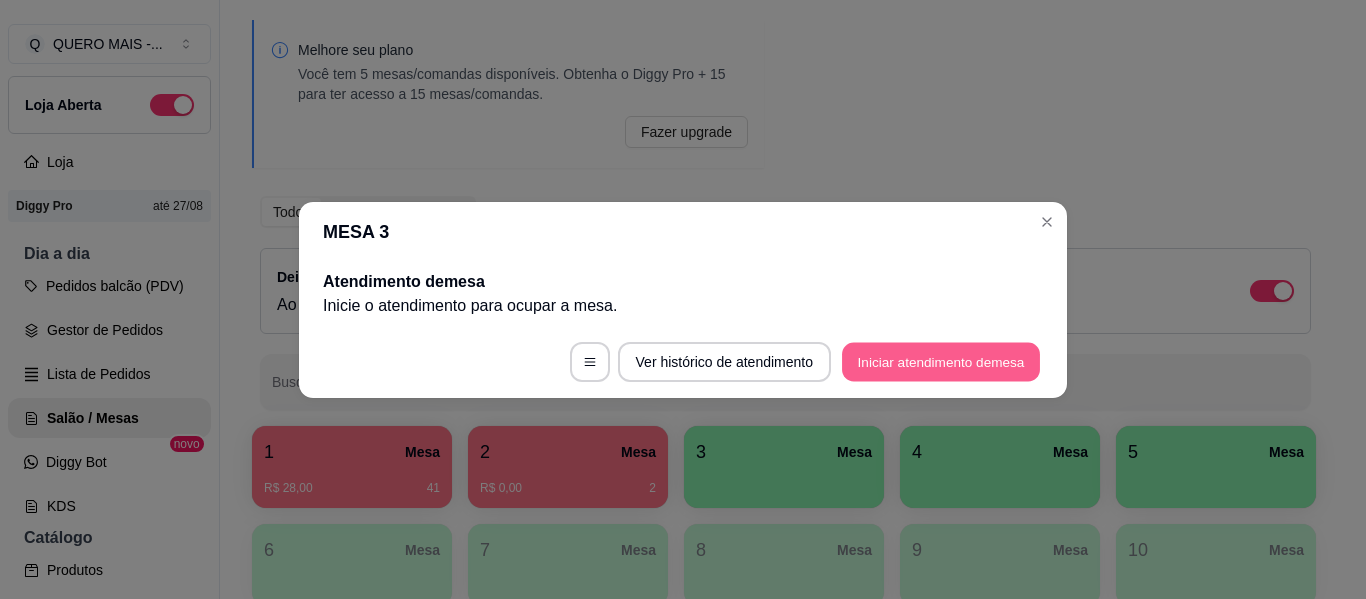 click on "Iniciar atendimento de  mesa" at bounding box center [941, 361] 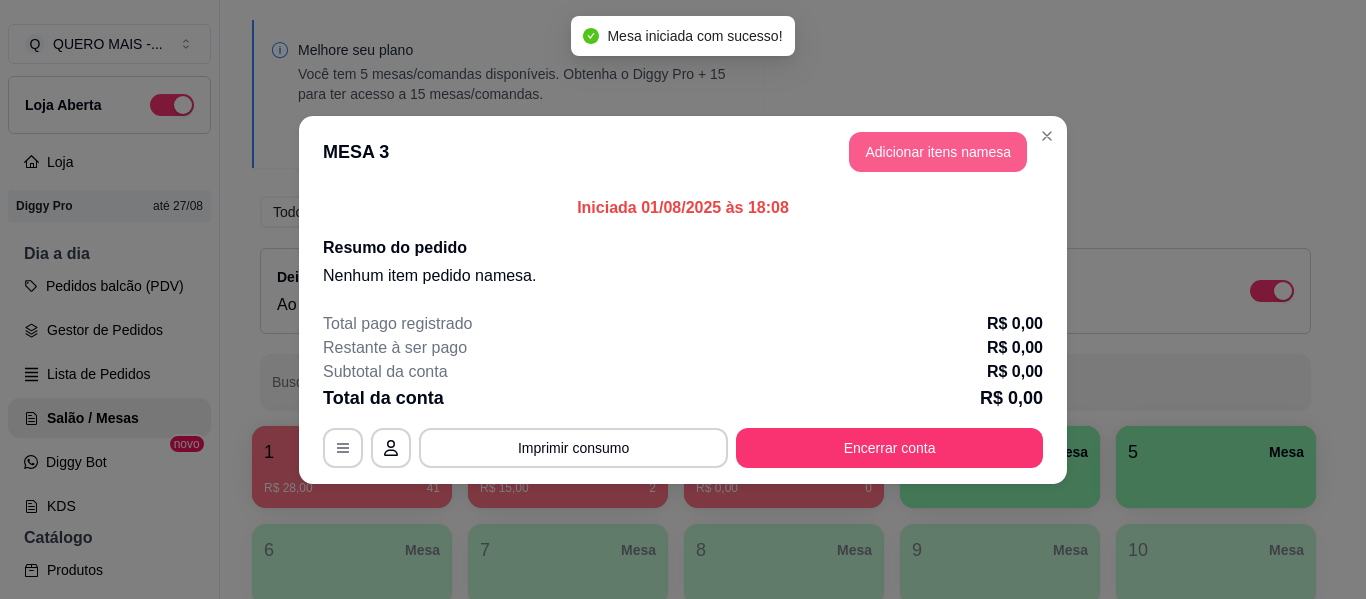 click on "Adicionar itens na  mesa" at bounding box center (938, 152) 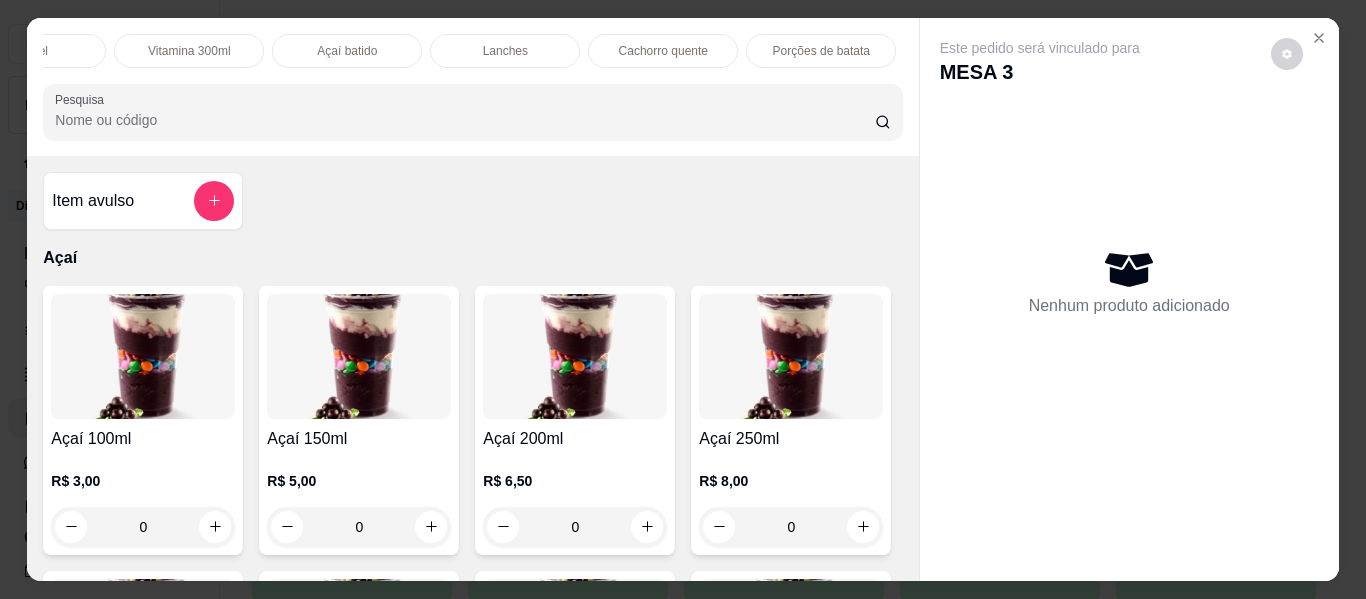 scroll, scrollTop: 0, scrollLeft: 411, axis: horizontal 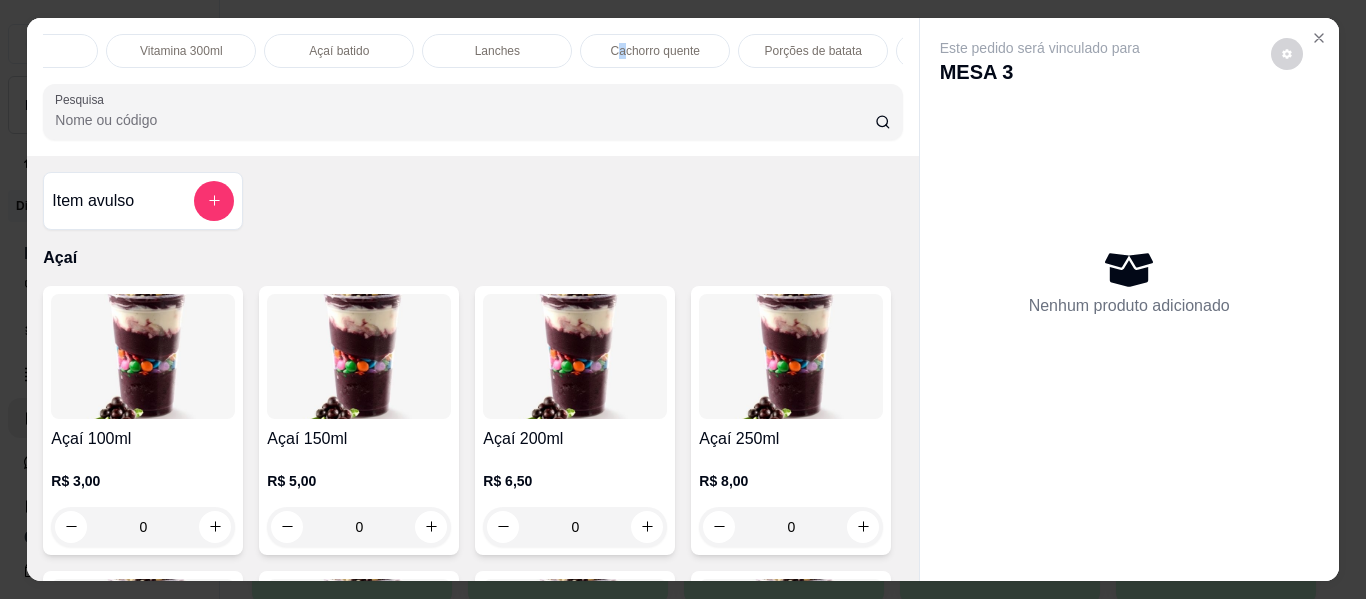 click on "Cachorro quente" at bounding box center (655, 51) 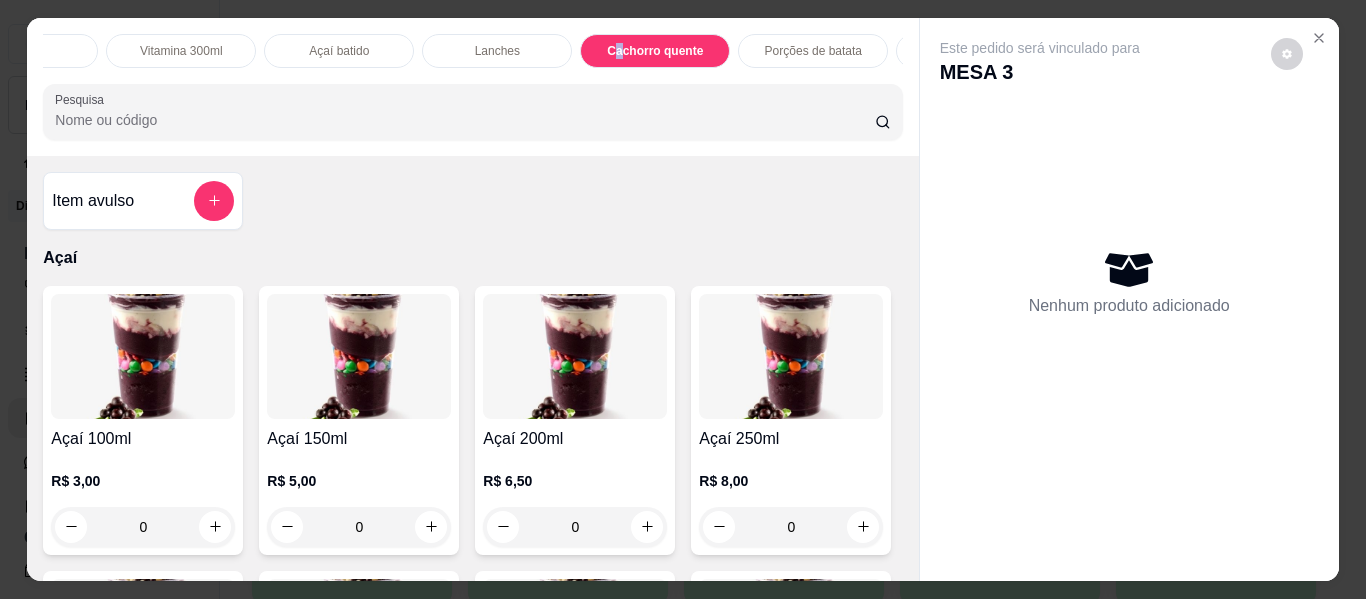 scroll, scrollTop: 4368, scrollLeft: 0, axis: vertical 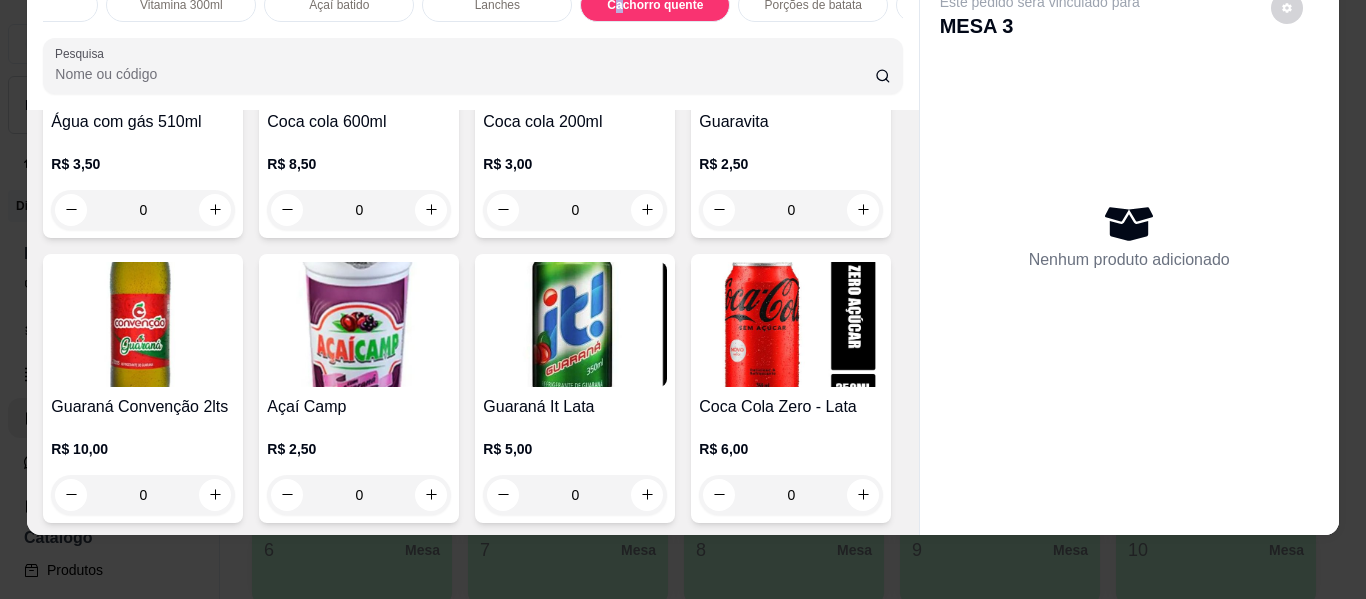 click 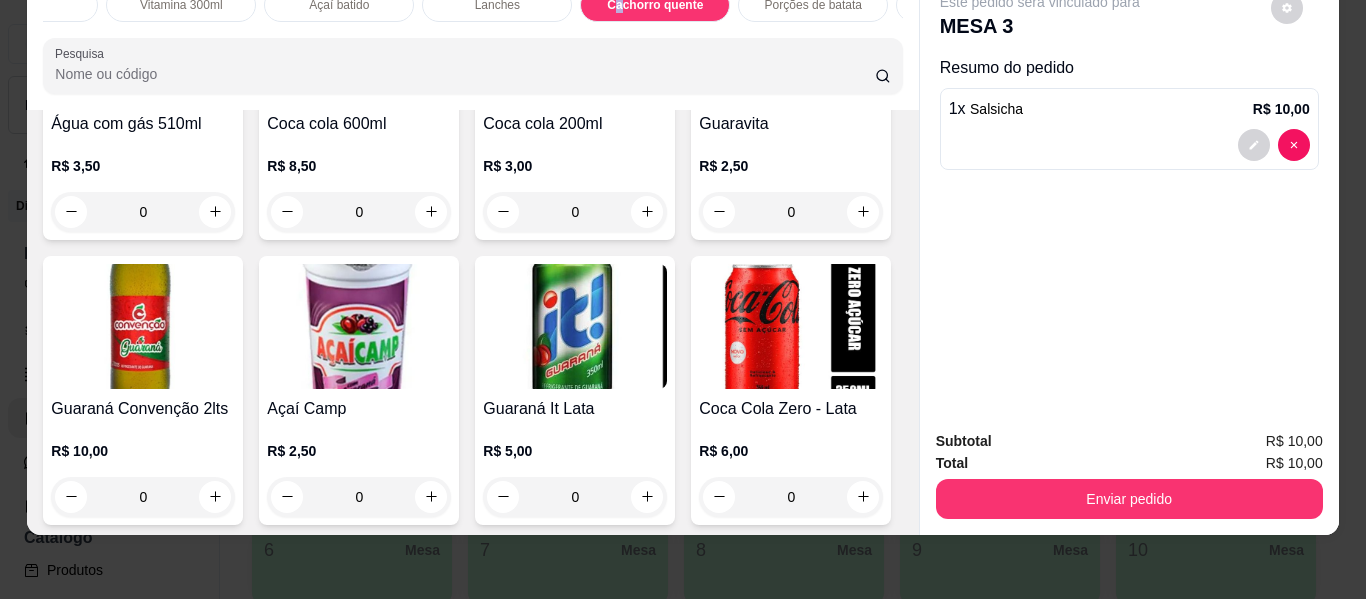 click 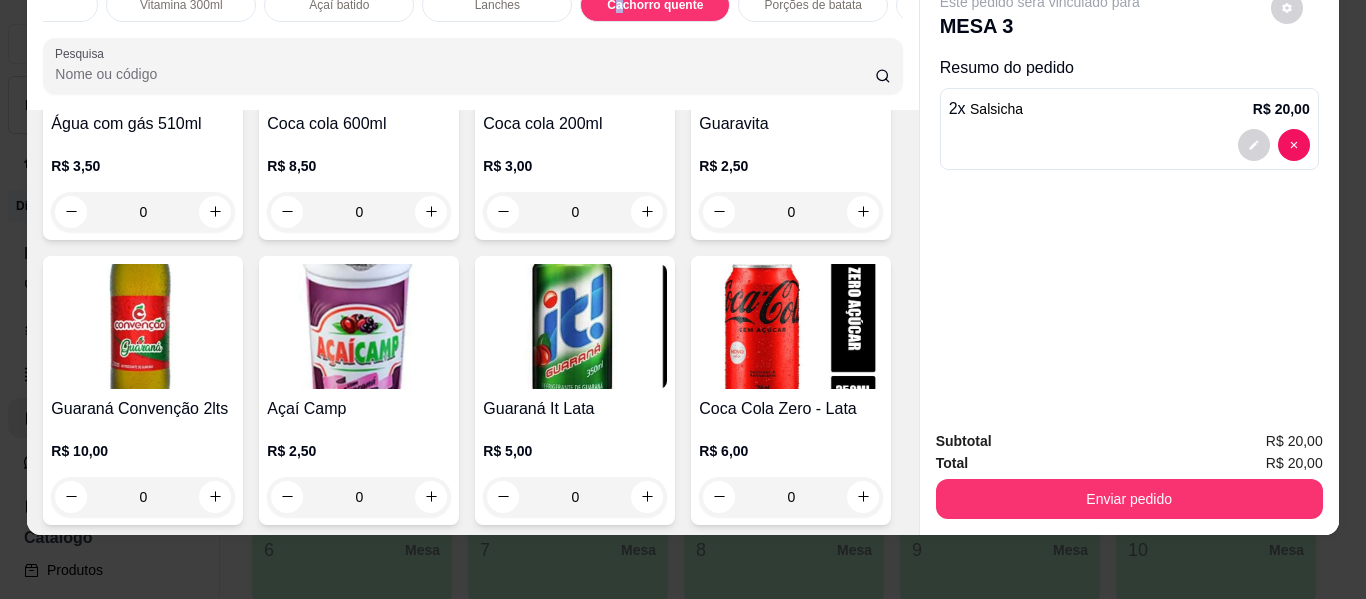 click 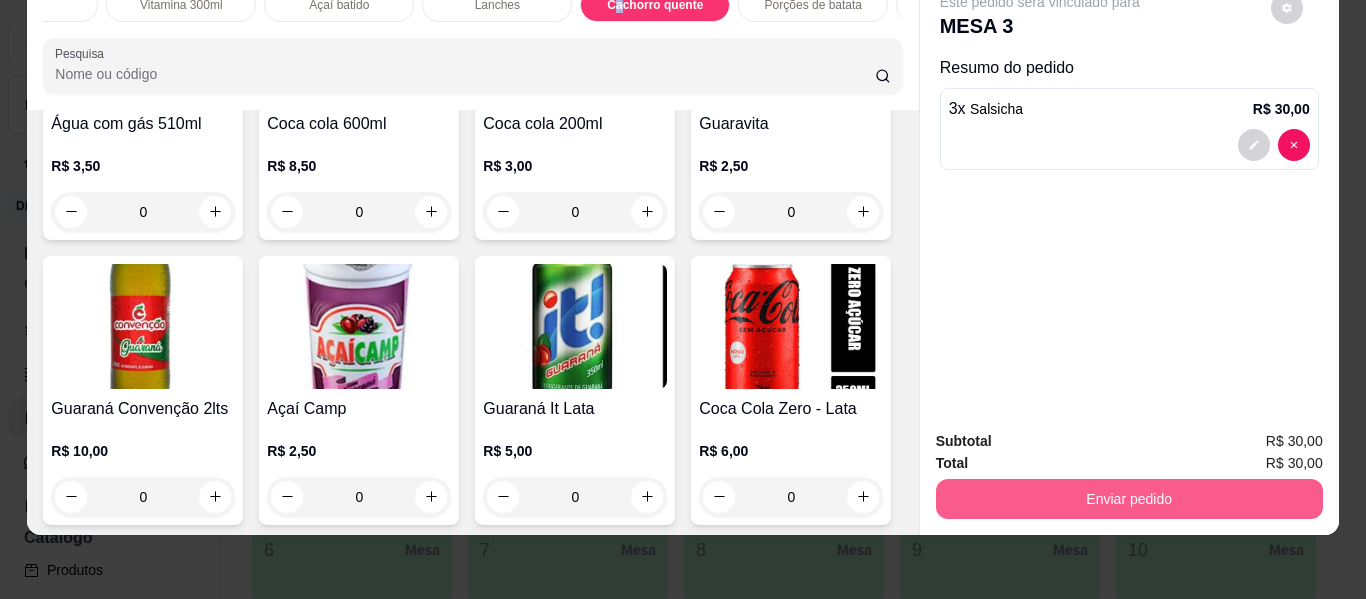 click on "Enviar pedido" at bounding box center (1129, 499) 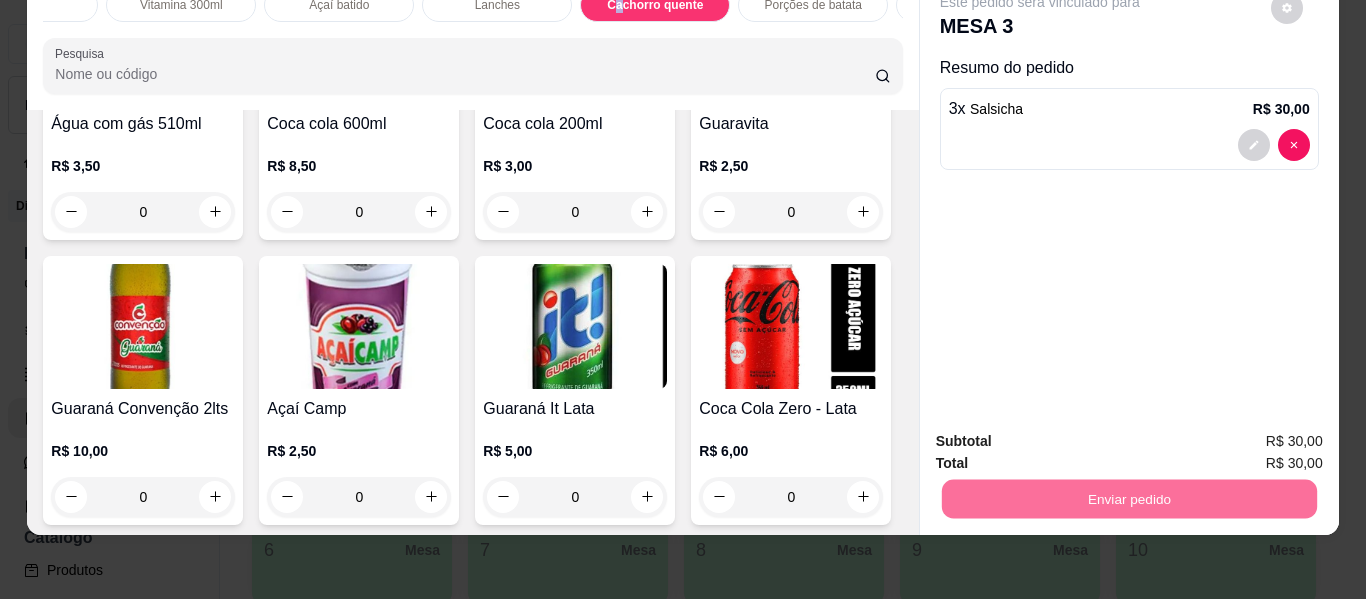 click on "Não registrar e enviar pedido" at bounding box center [1063, 433] 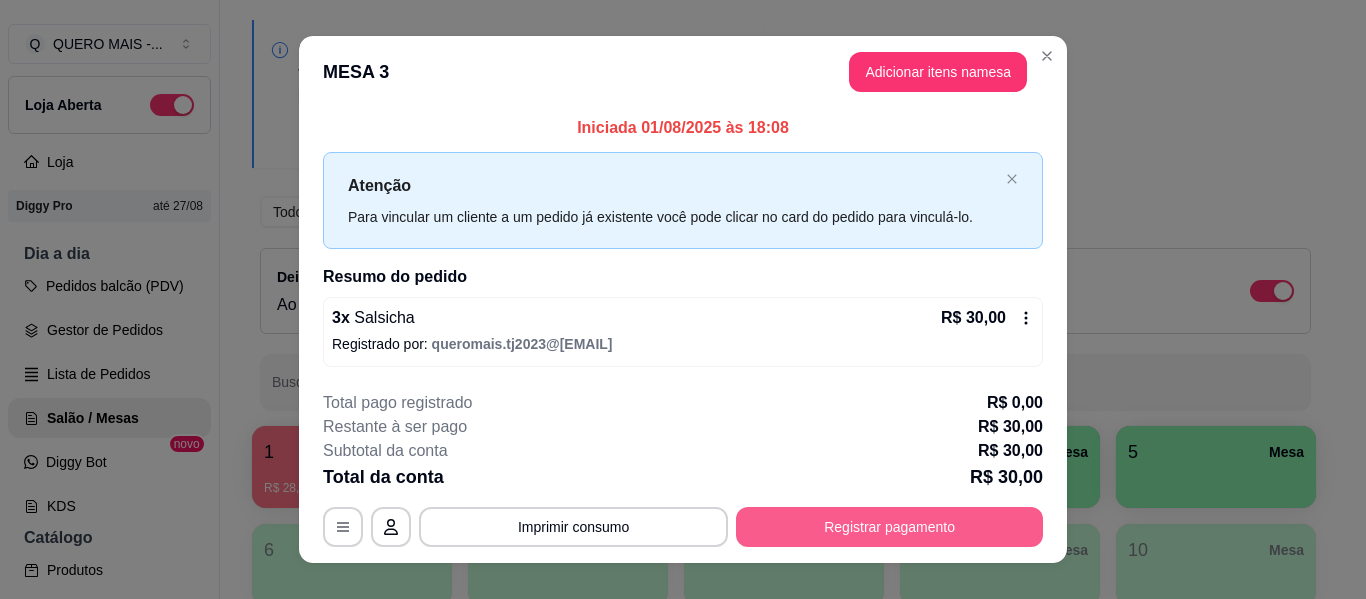 click on "Registrar pagamento" at bounding box center (889, 527) 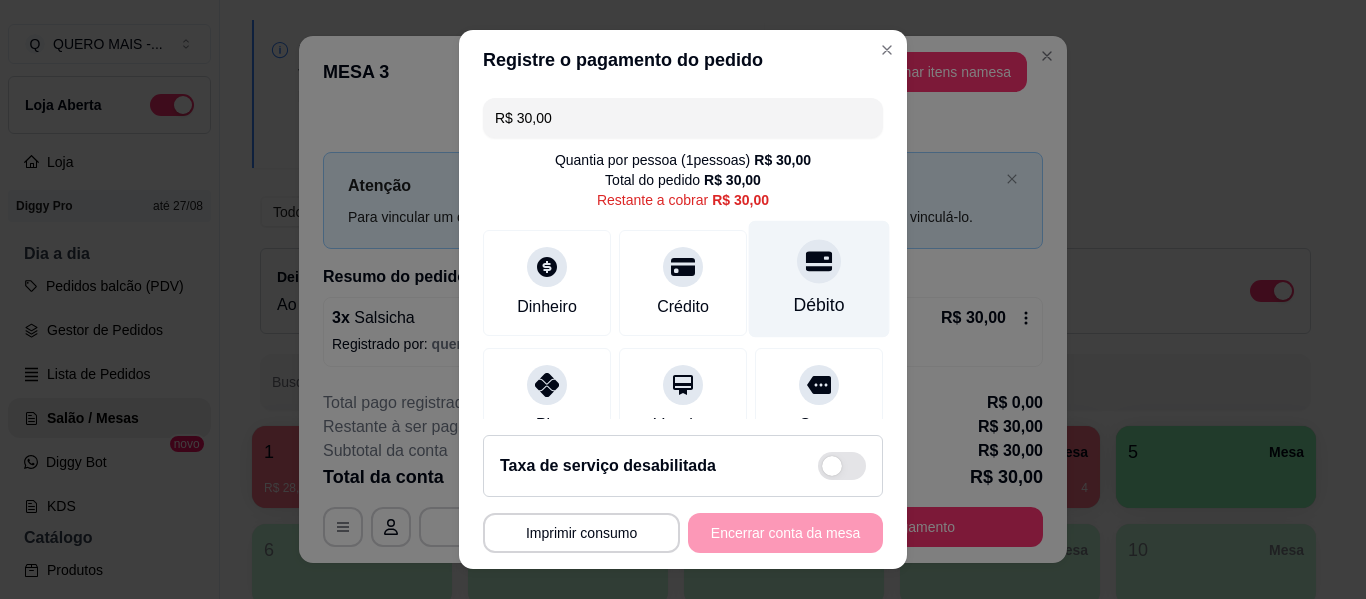 click 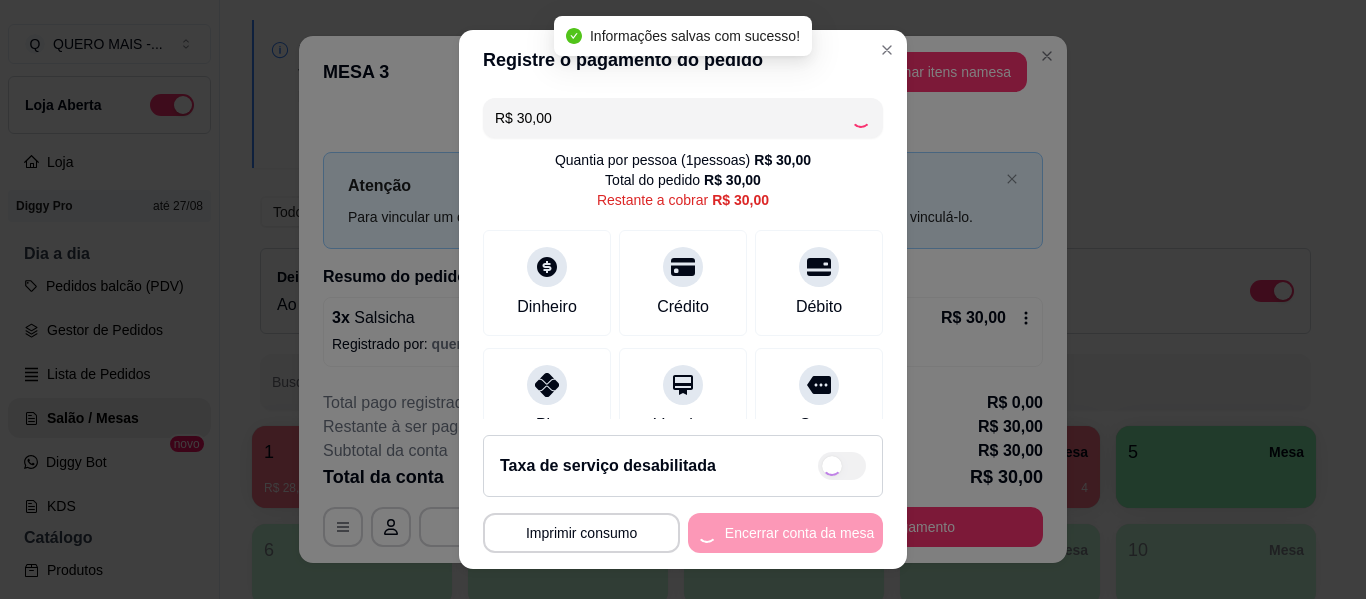 type on "R$ 0,00" 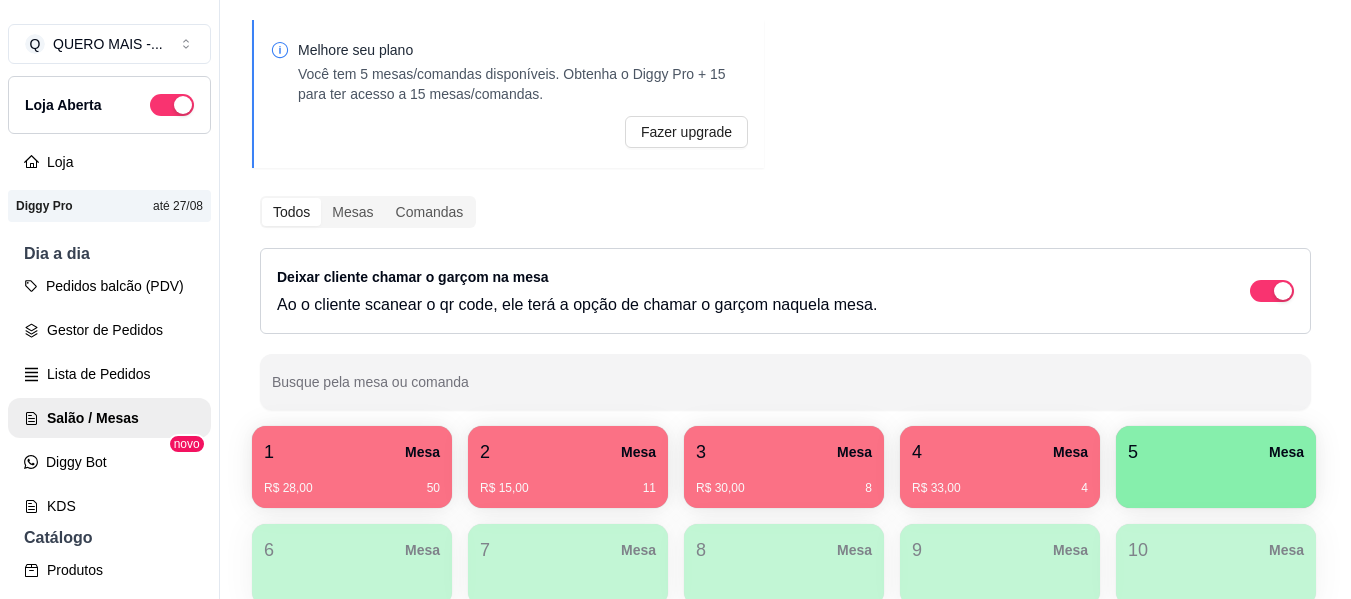 click on "1 Mesa" at bounding box center [352, 452] 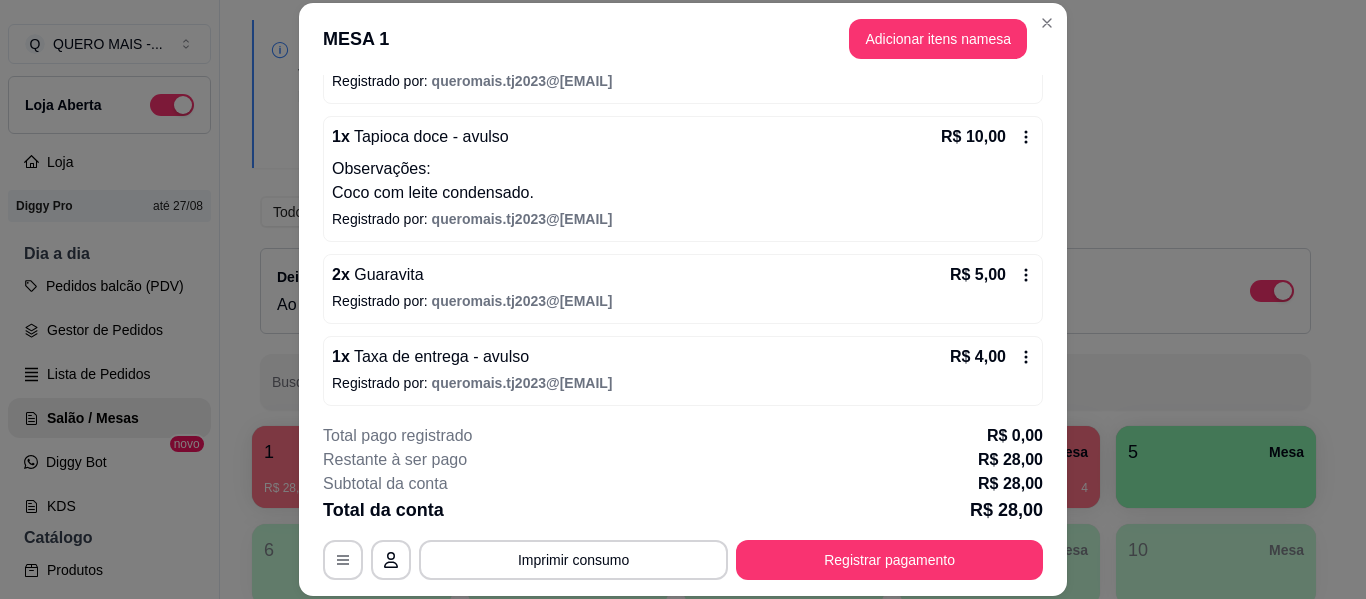 scroll, scrollTop: 236, scrollLeft: 0, axis: vertical 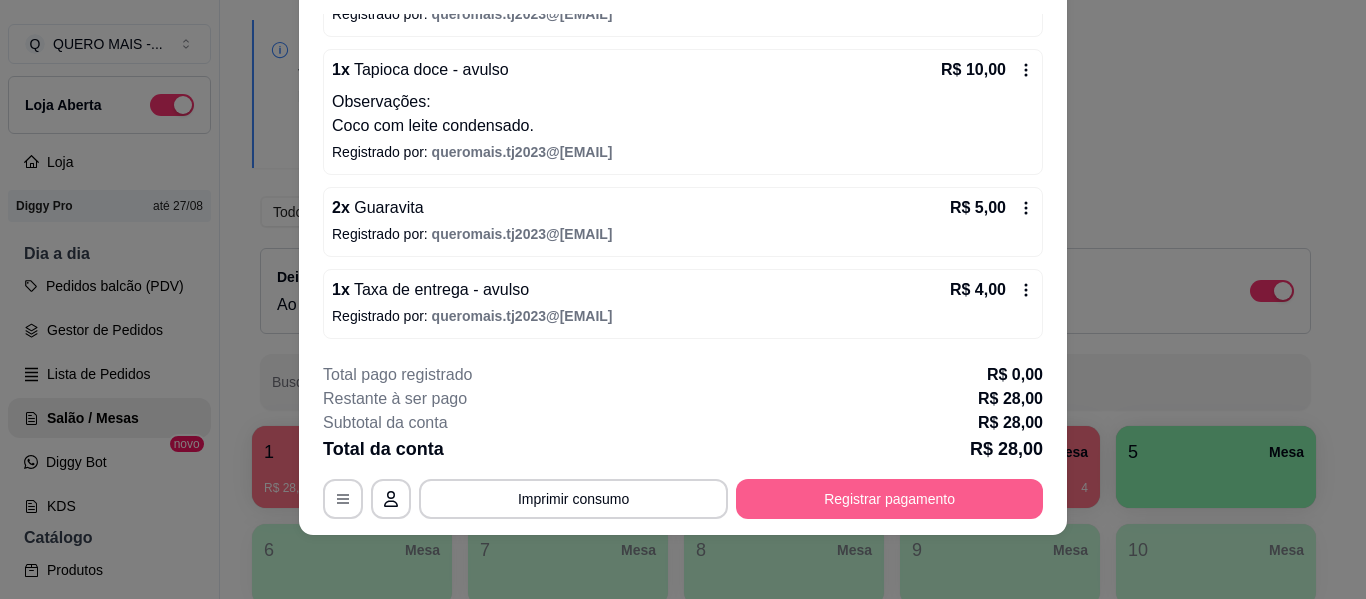 click on "Registrar pagamento" at bounding box center [889, 499] 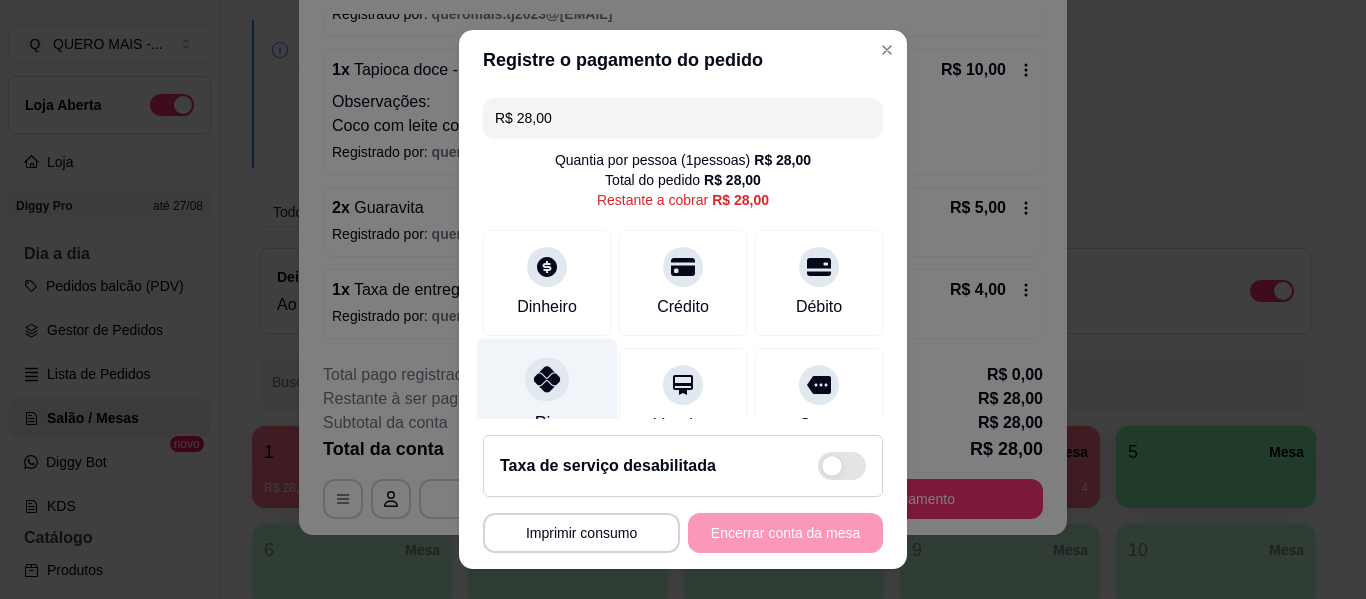click at bounding box center (547, 379) 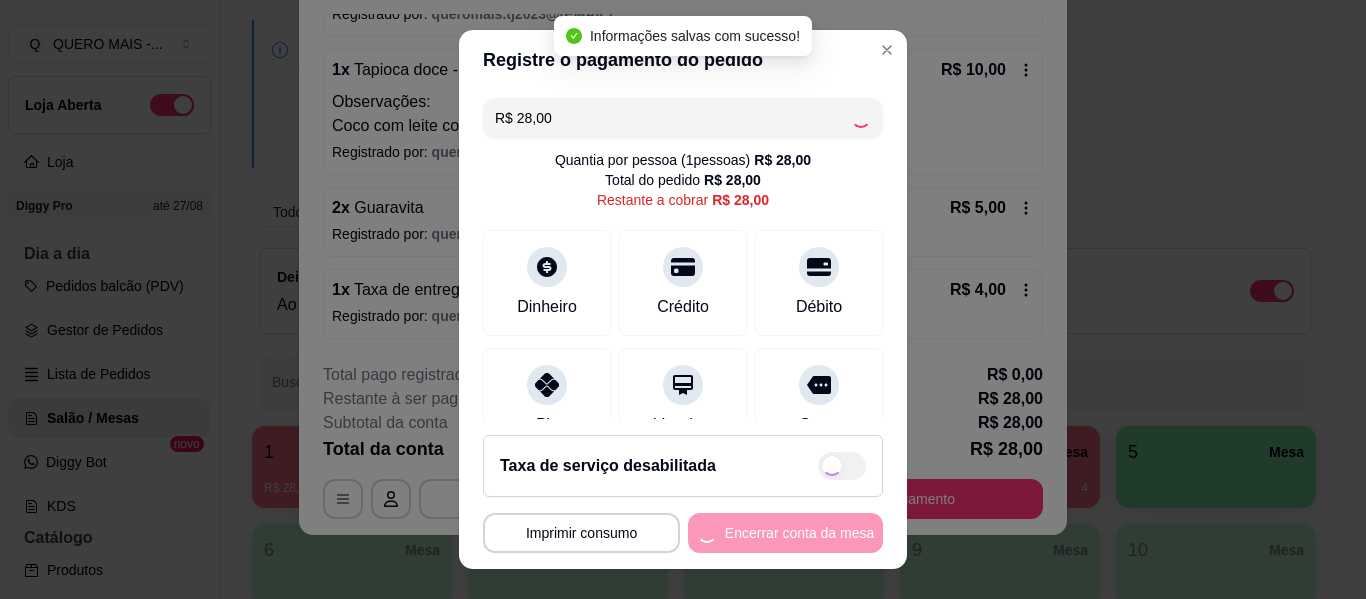 type on "R$ 0,00" 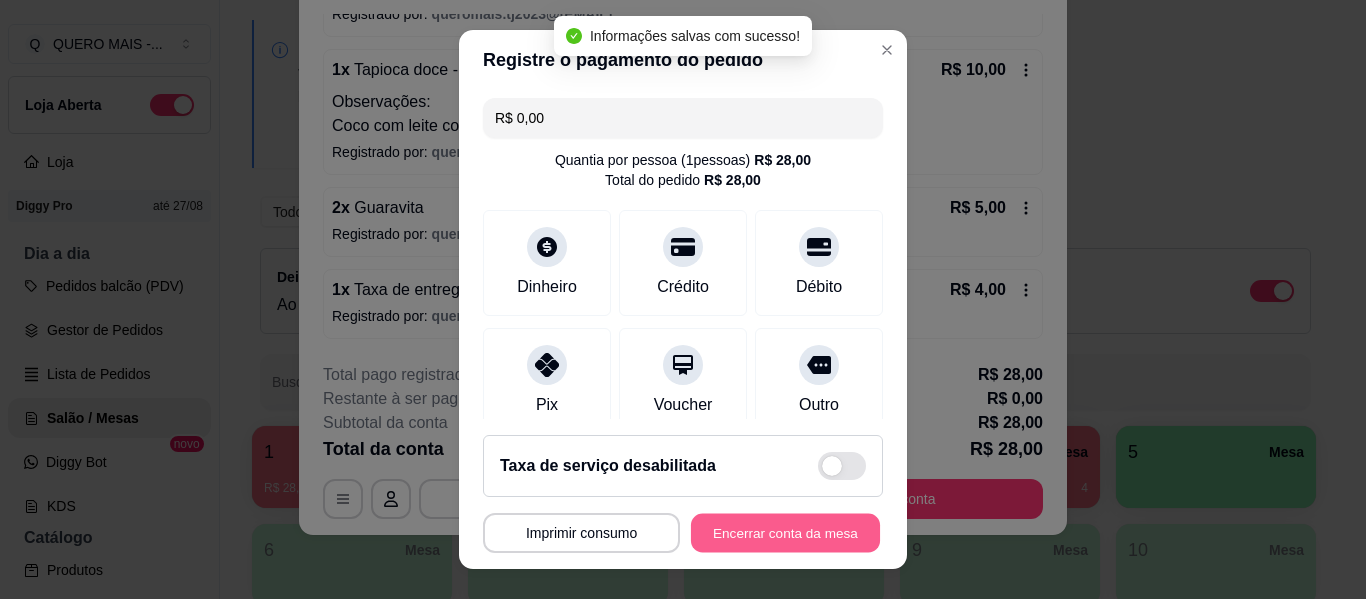 click on "Encerrar conta da mesa" at bounding box center [785, 533] 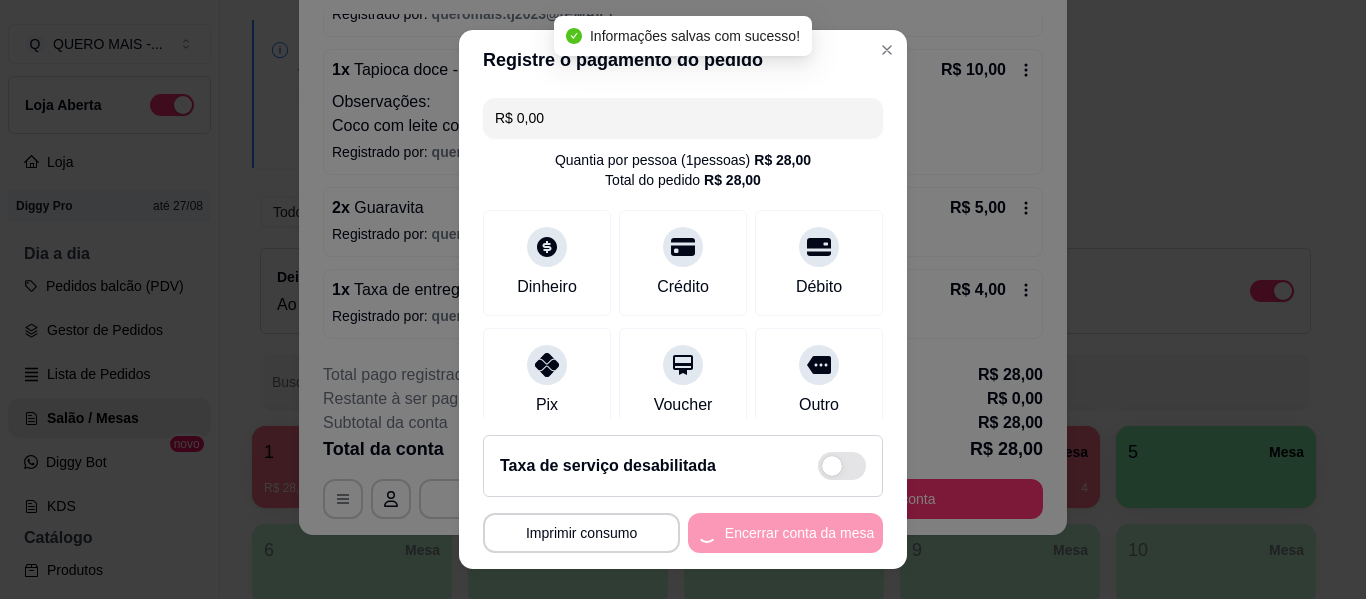 scroll, scrollTop: 0, scrollLeft: 0, axis: both 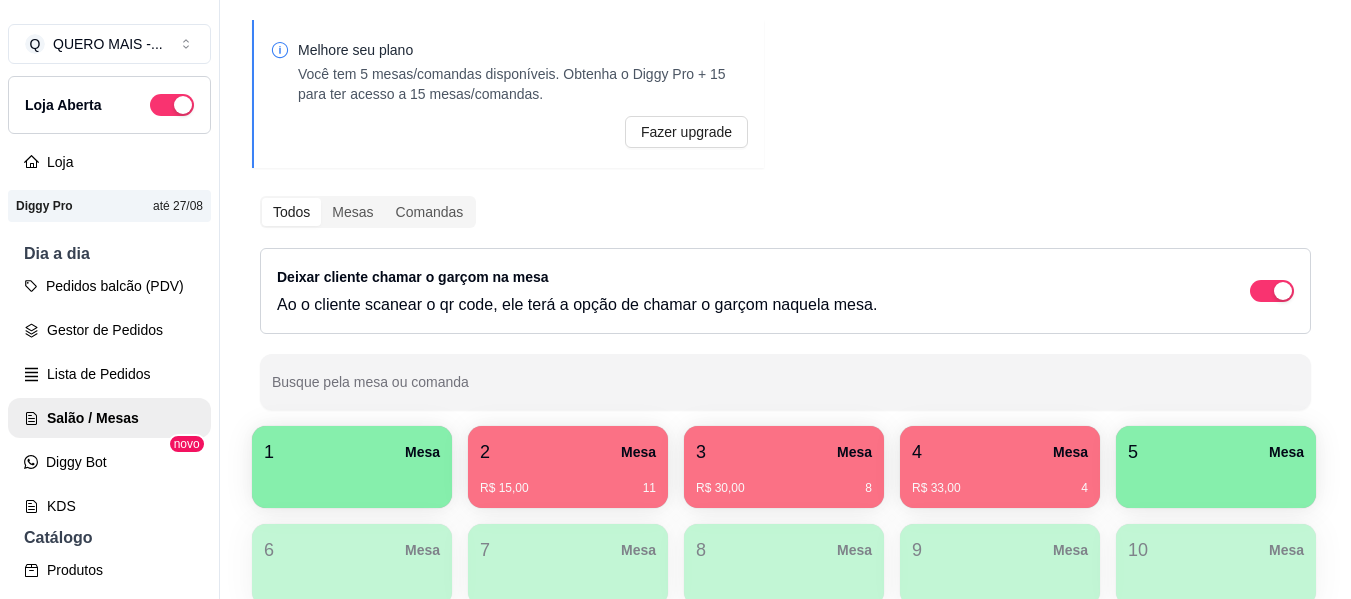 click on "R$ 15,00 11" at bounding box center [568, 481] 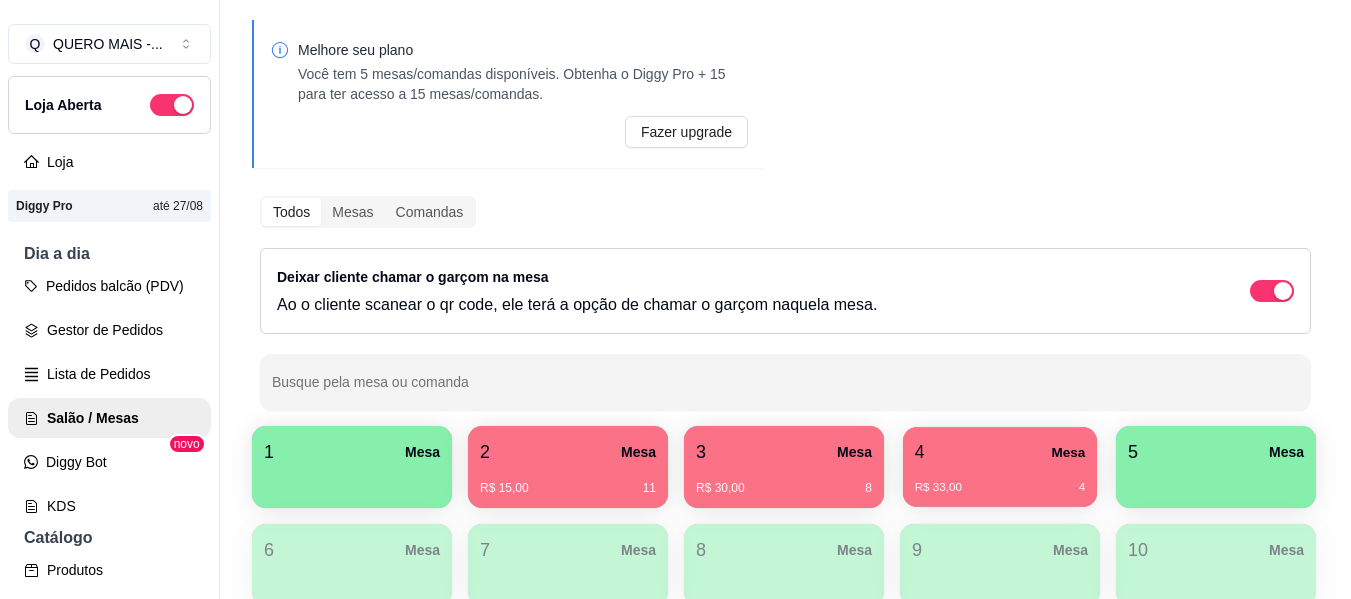 click on "R$ 33,00 4" at bounding box center [1000, 480] 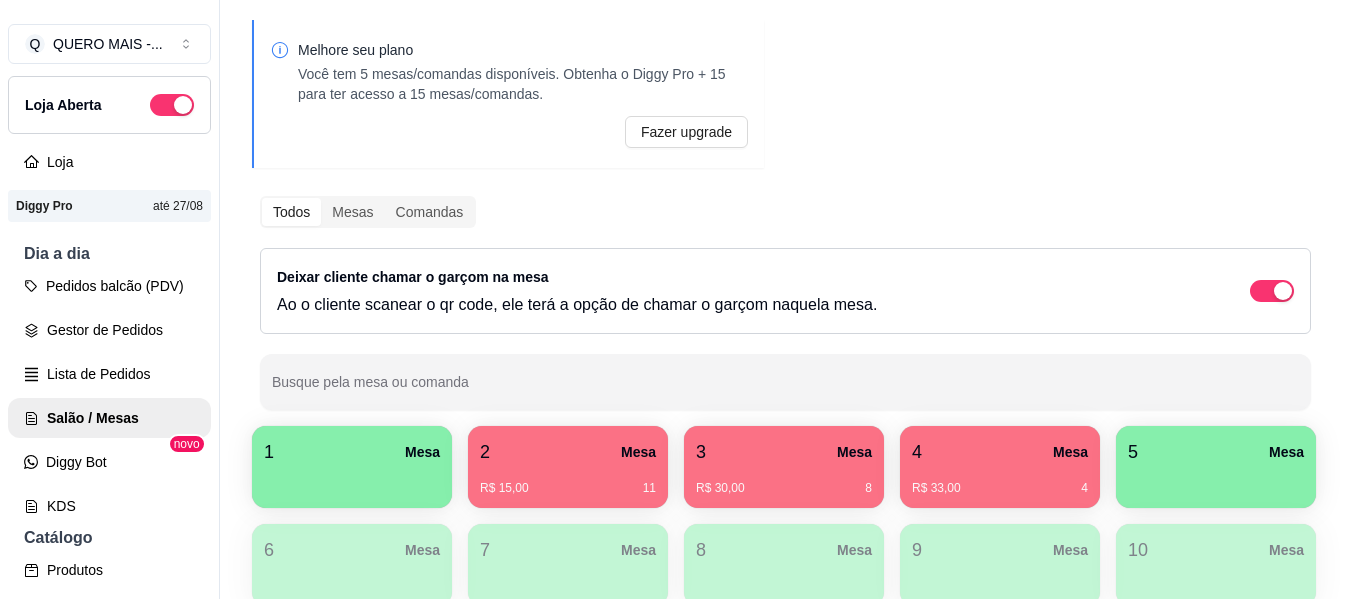 click on "4 Mesa" at bounding box center (1000, 452) 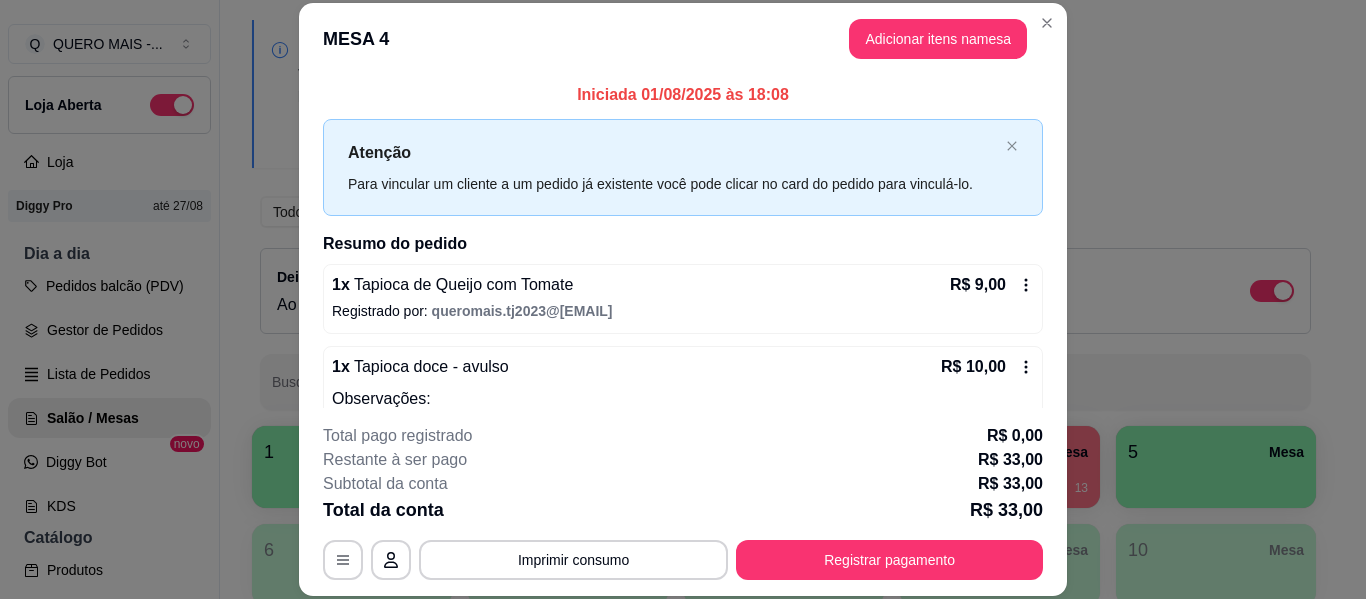 scroll, scrollTop: 300, scrollLeft: 0, axis: vertical 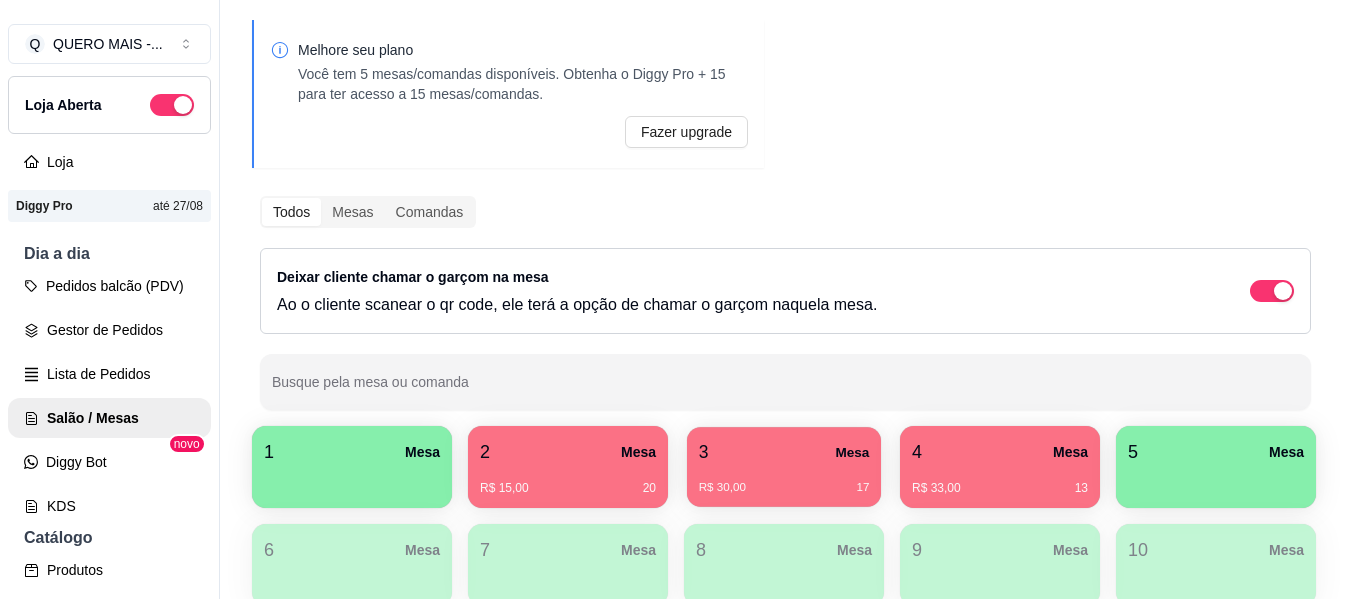 click on "R$ 30,00 17" at bounding box center [784, 488] 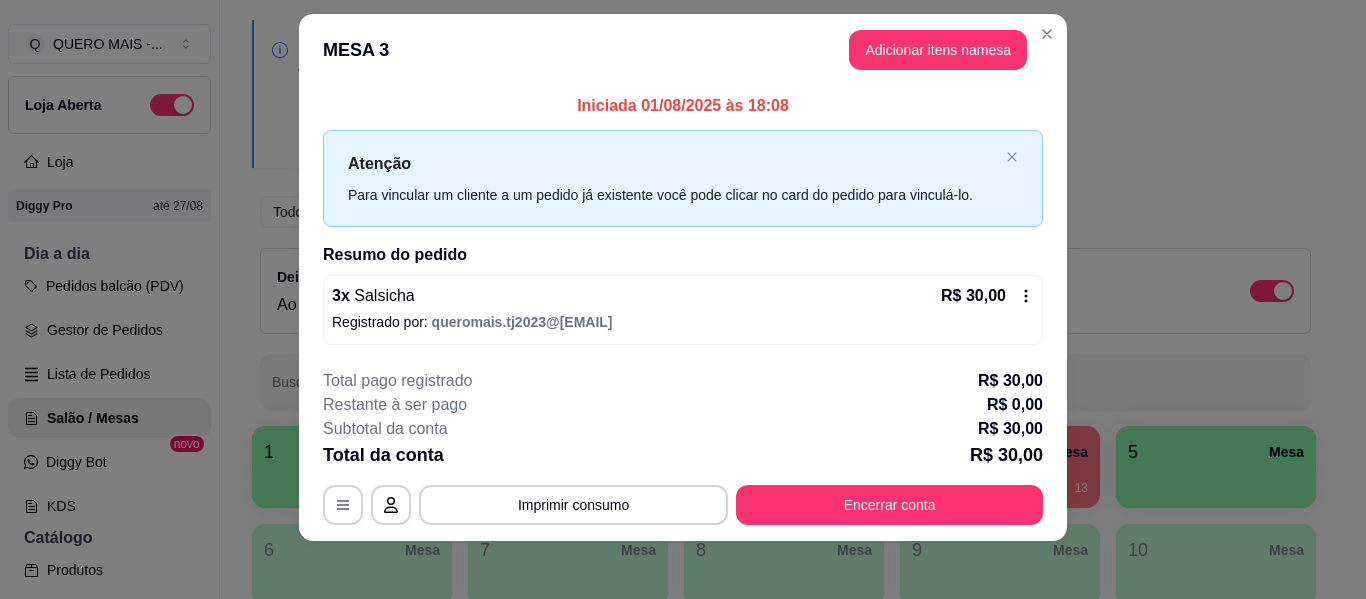 scroll, scrollTop: 28, scrollLeft: 0, axis: vertical 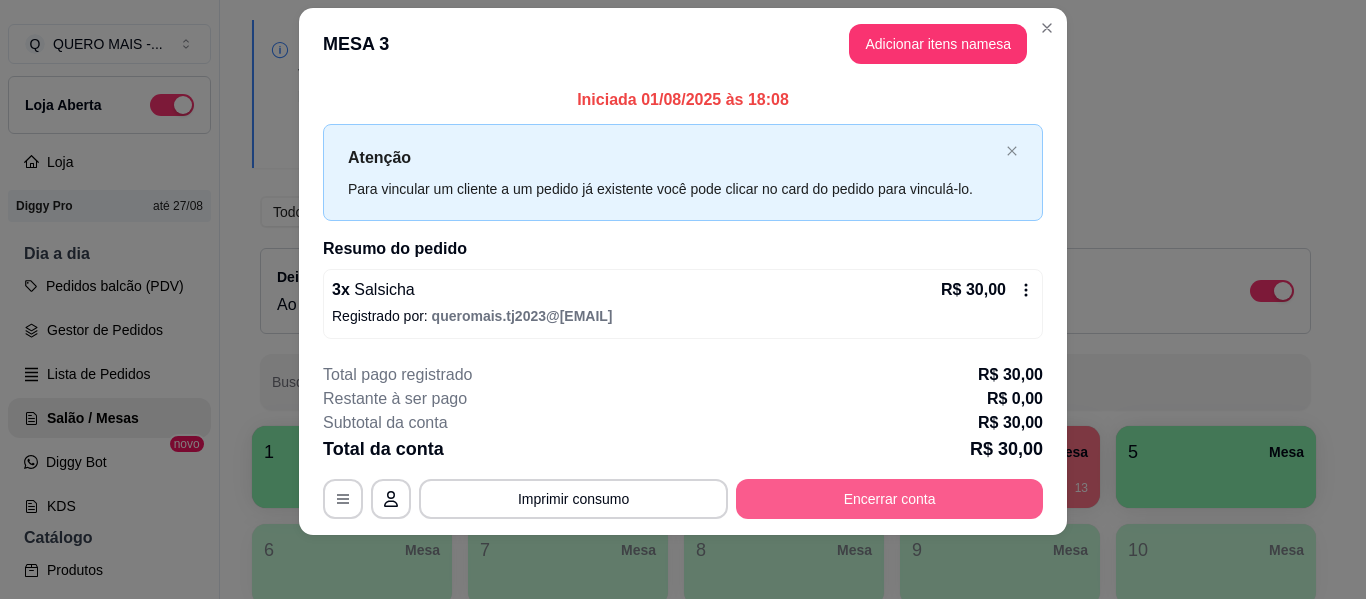click on "Encerrar conta" at bounding box center (889, 499) 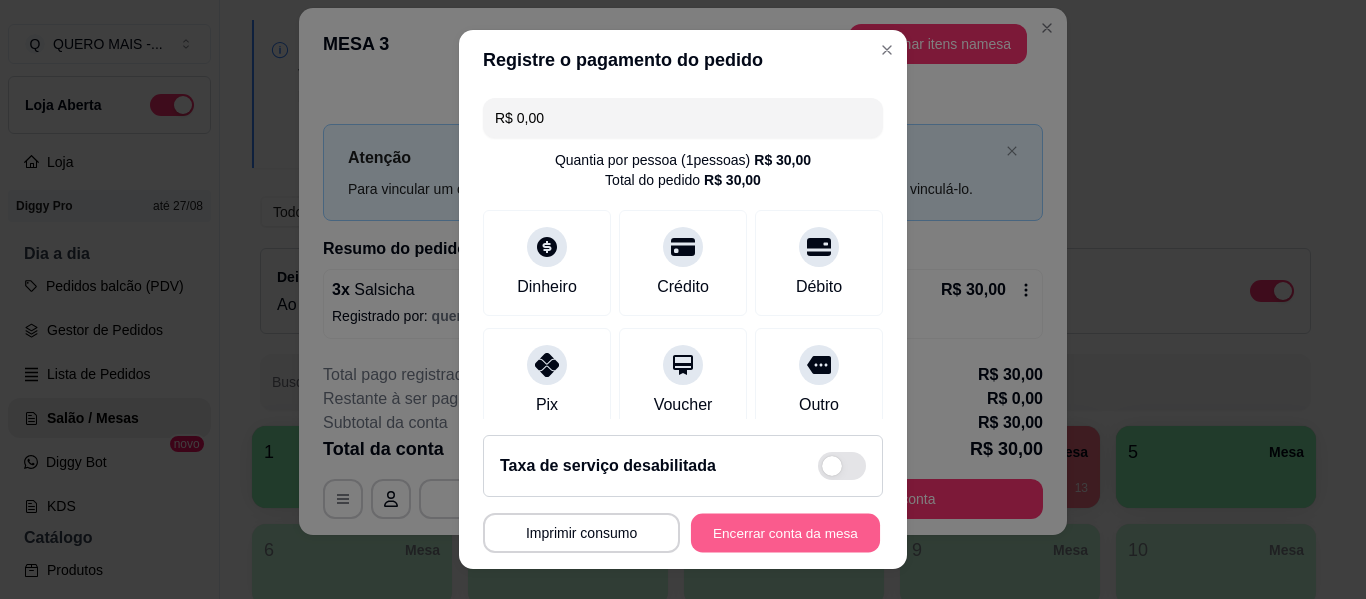 click on "Encerrar conta da mesa" at bounding box center (785, 533) 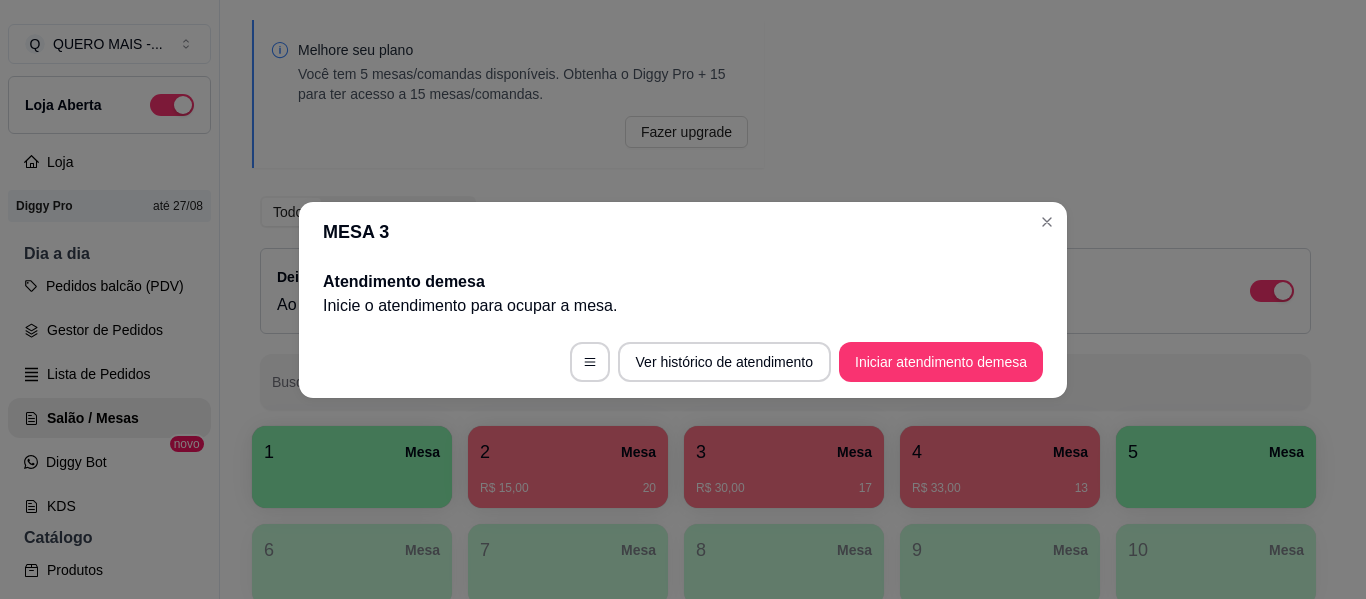 scroll, scrollTop: 0, scrollLeft: 0, axis: both 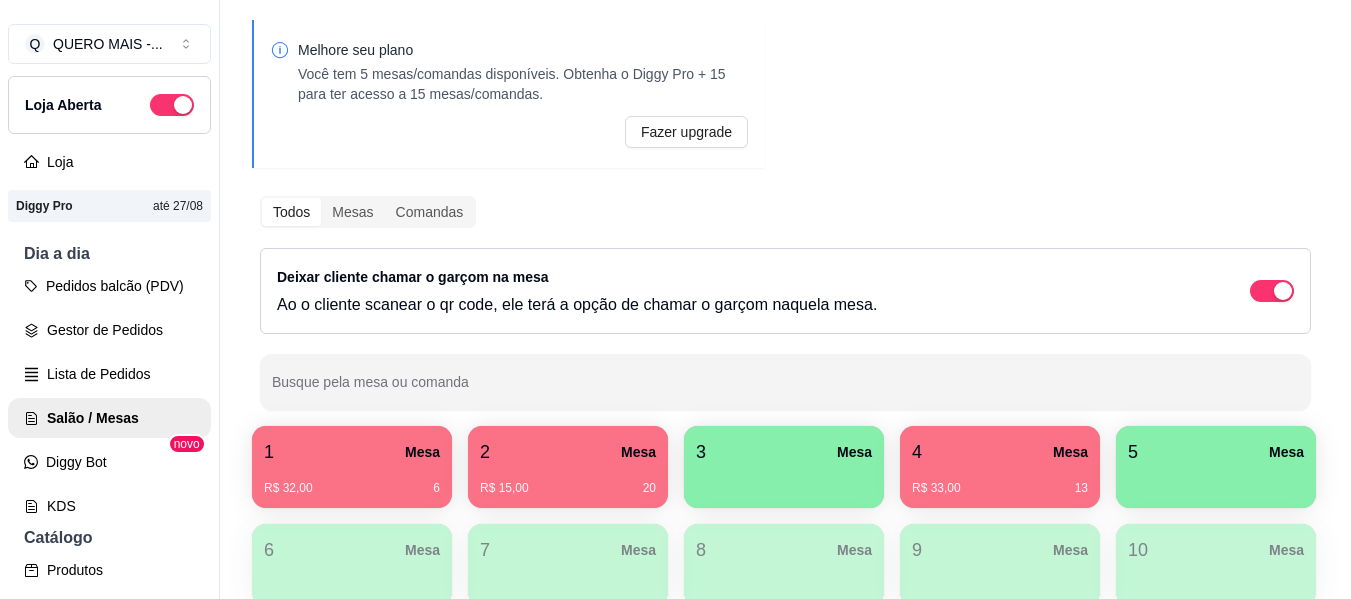 click on "R$ 15,00" at bounding box center (504, 488) 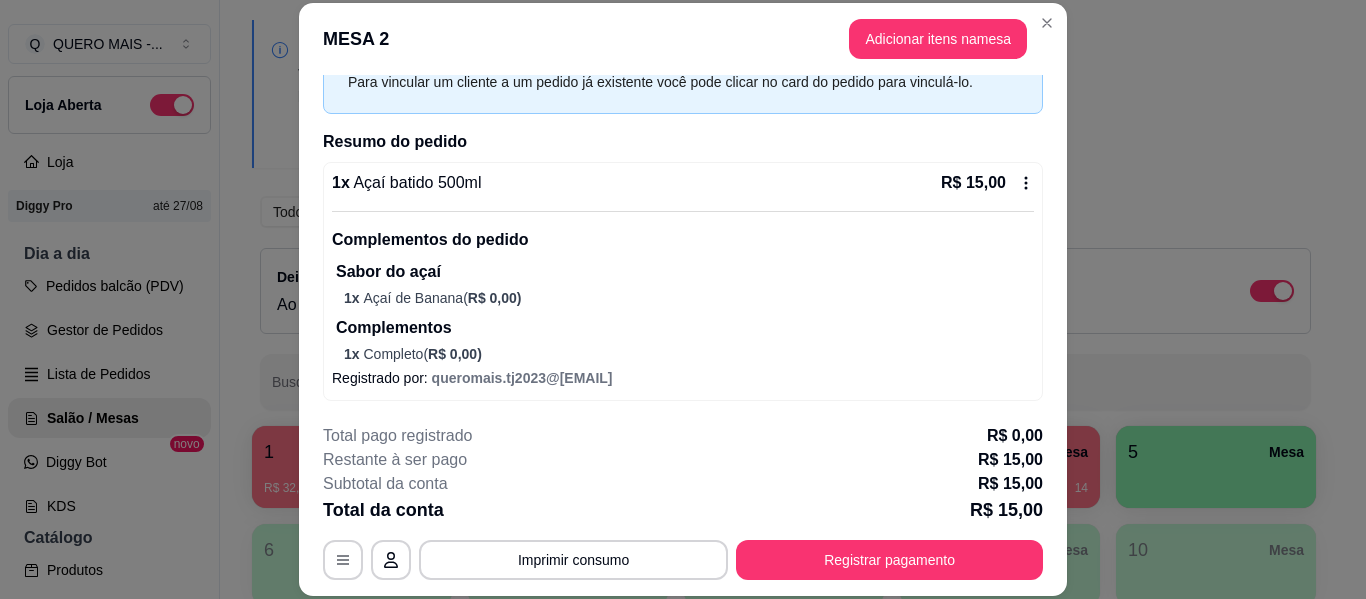 scroll, scrollTop: 103, scrollLeft: 0, axis: vertical 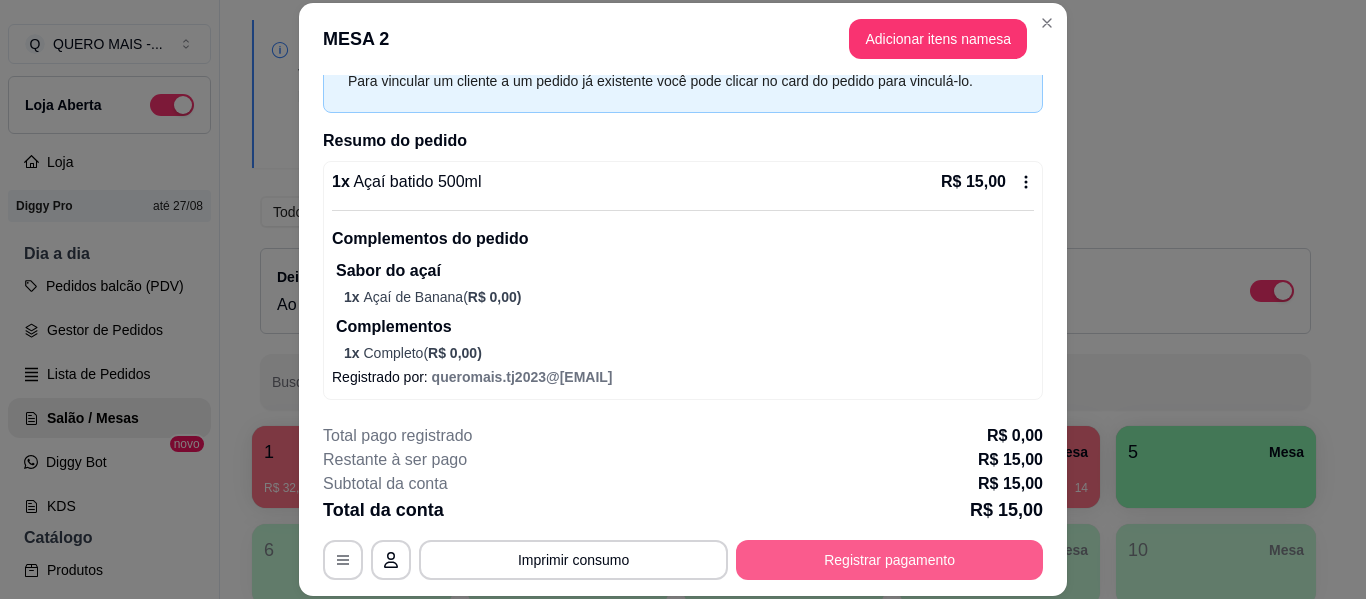 click on "Registrar pagamento" at bounding box center [889, 560] 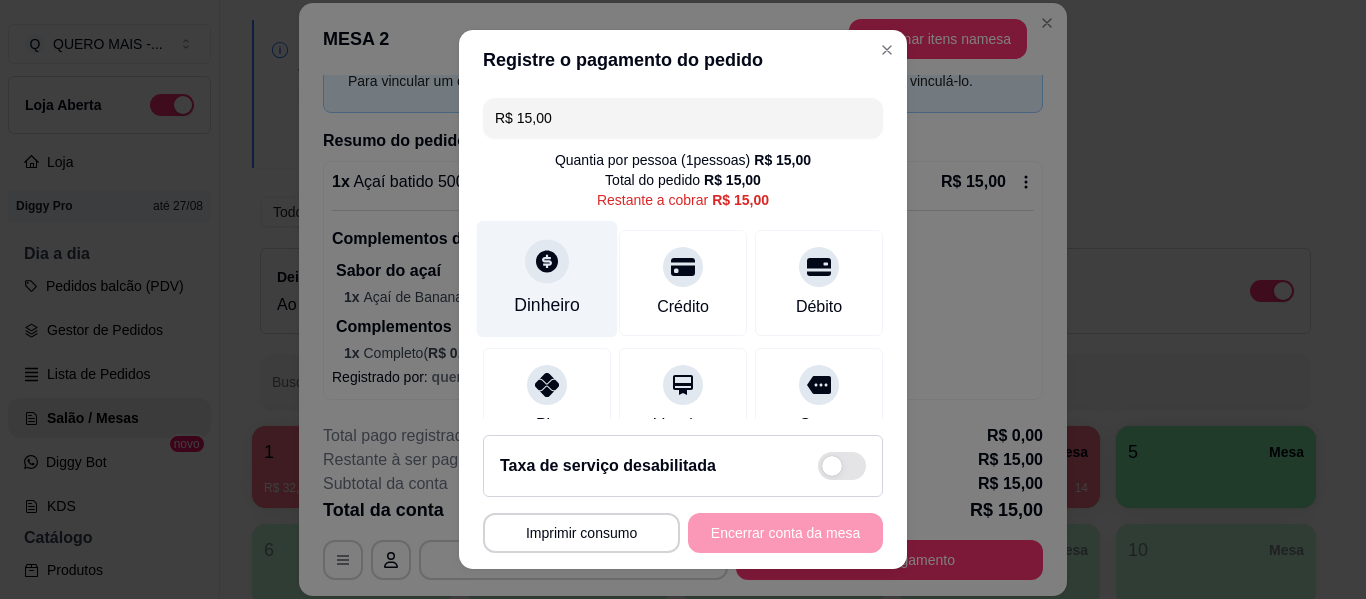 click on "Dinheiro" at bounding box center (547, 279) 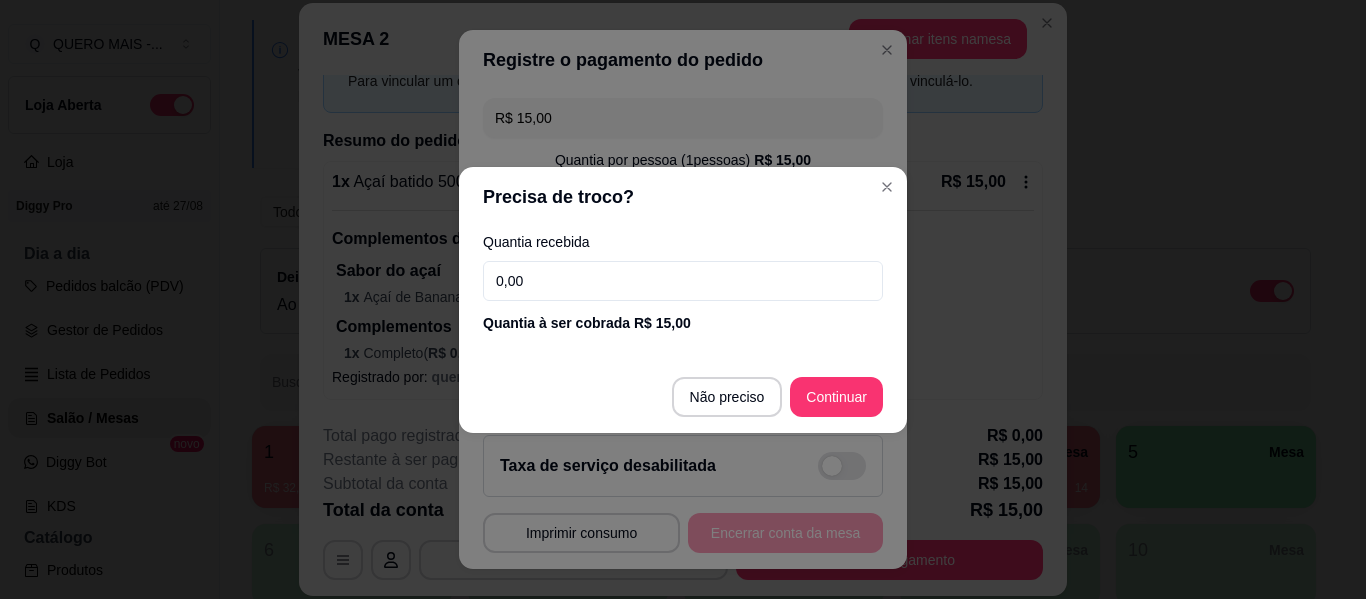 click on "0,00" at bounding box center [683, 281] 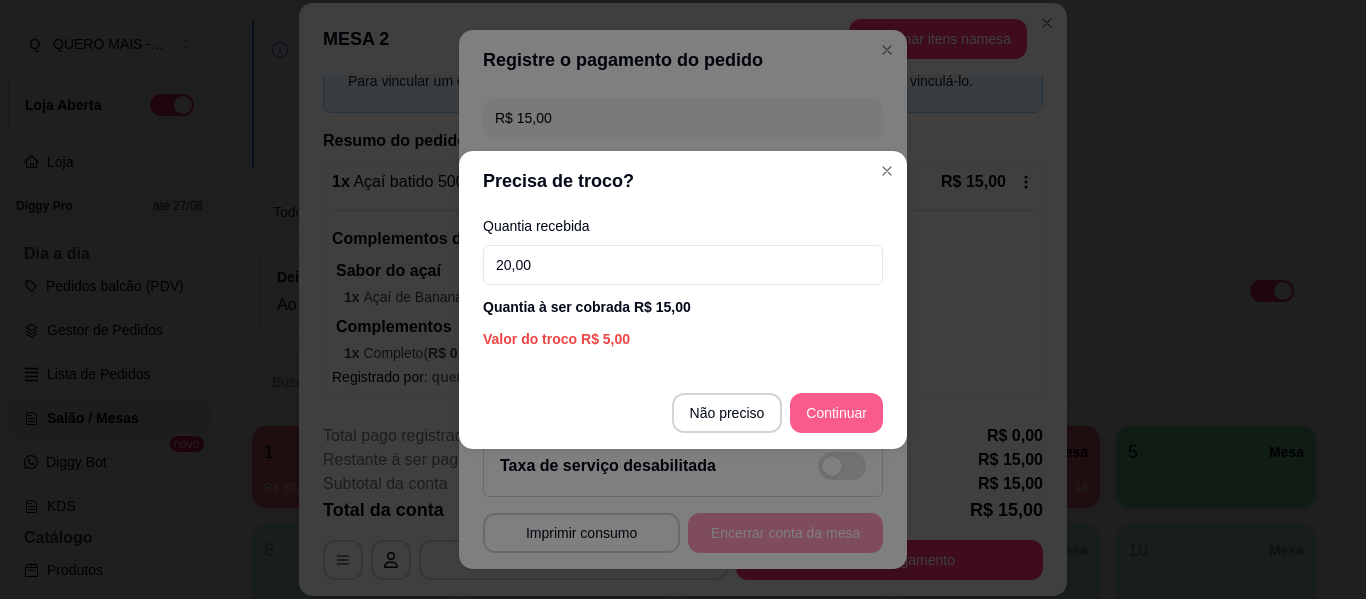 type on "20,00" 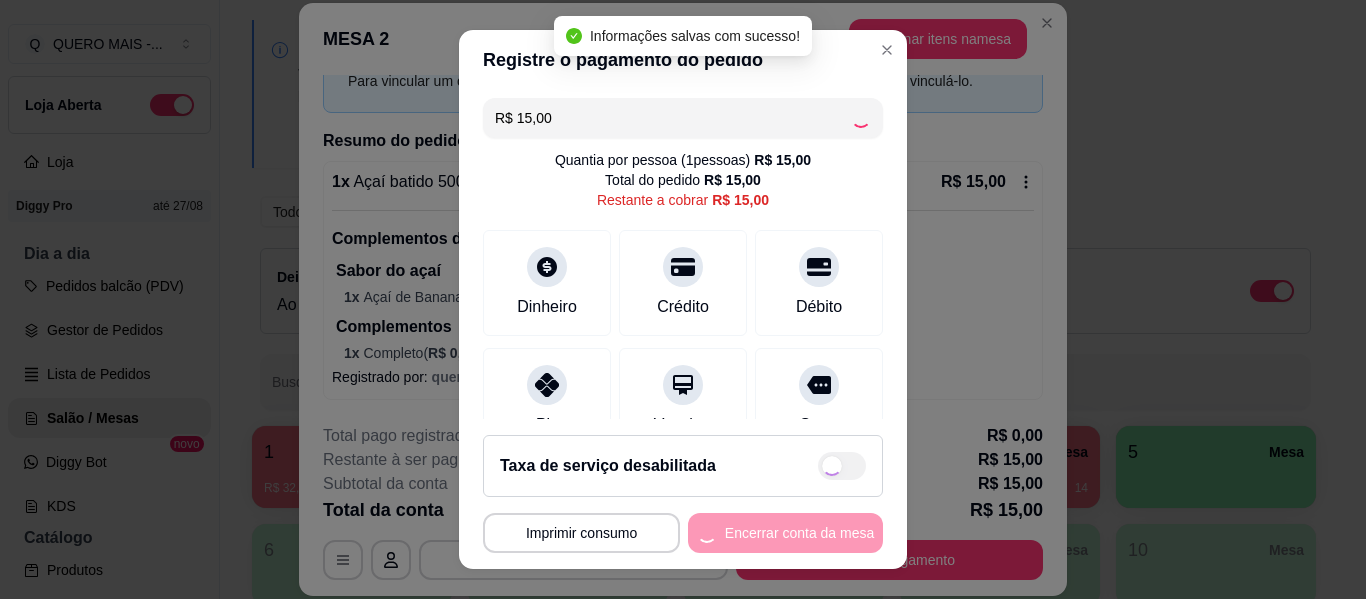 type on "R$ 0,00" 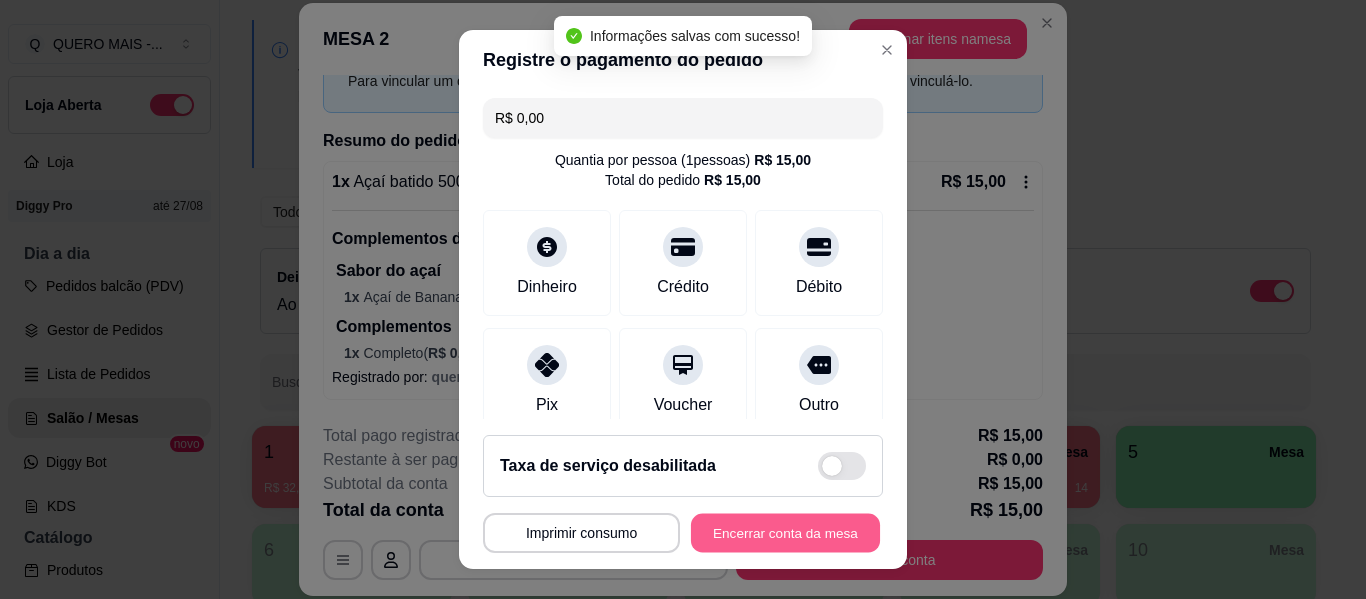 click on "Encerrar conta da mesa" at bounding box center (785, 533) 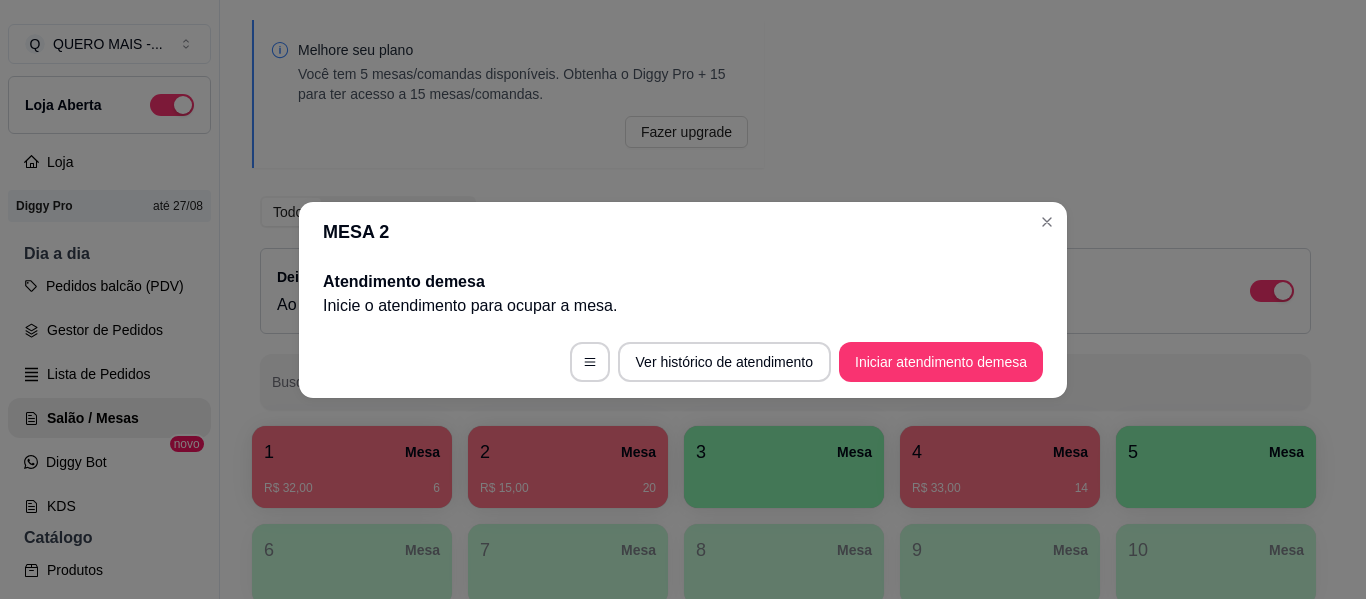 scroll, scrollTop: 0, scrollLeft: 0, axis: both 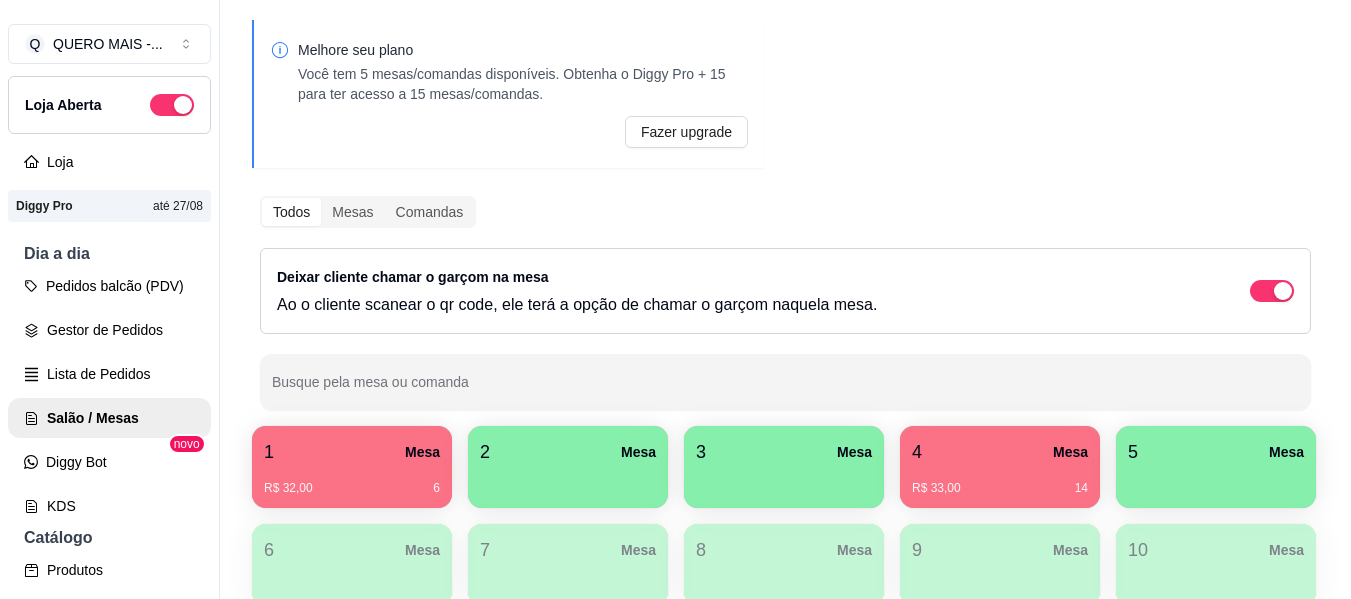 click on "R$ 32,00 6" at bounding box center (352, 481) 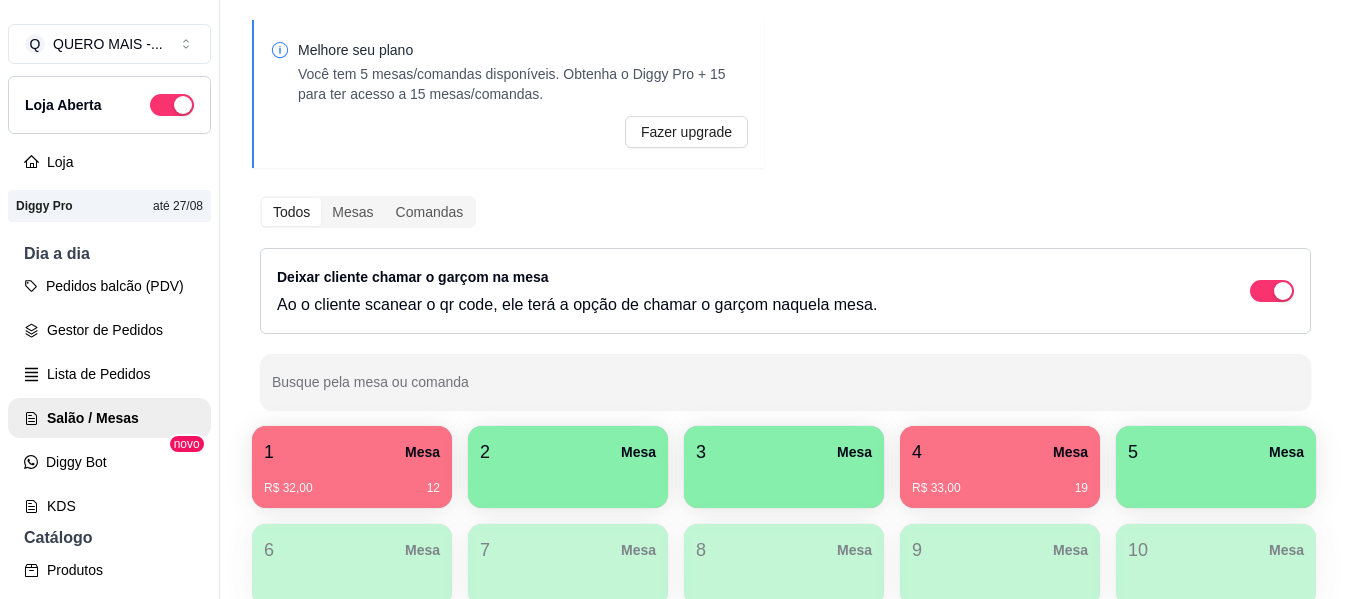 click on "R$ 33,00 19" at bounding box center [1000, 481] 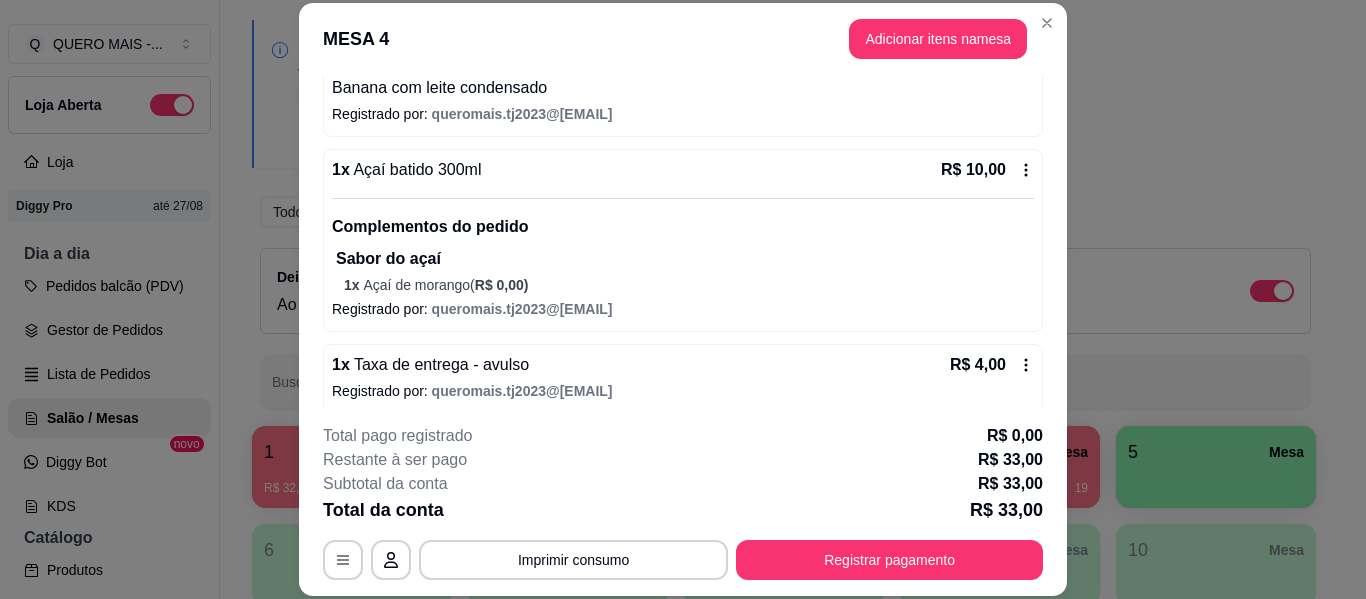 scroll, scrollTop: 349, scrollLeft: 0, axis: vertical 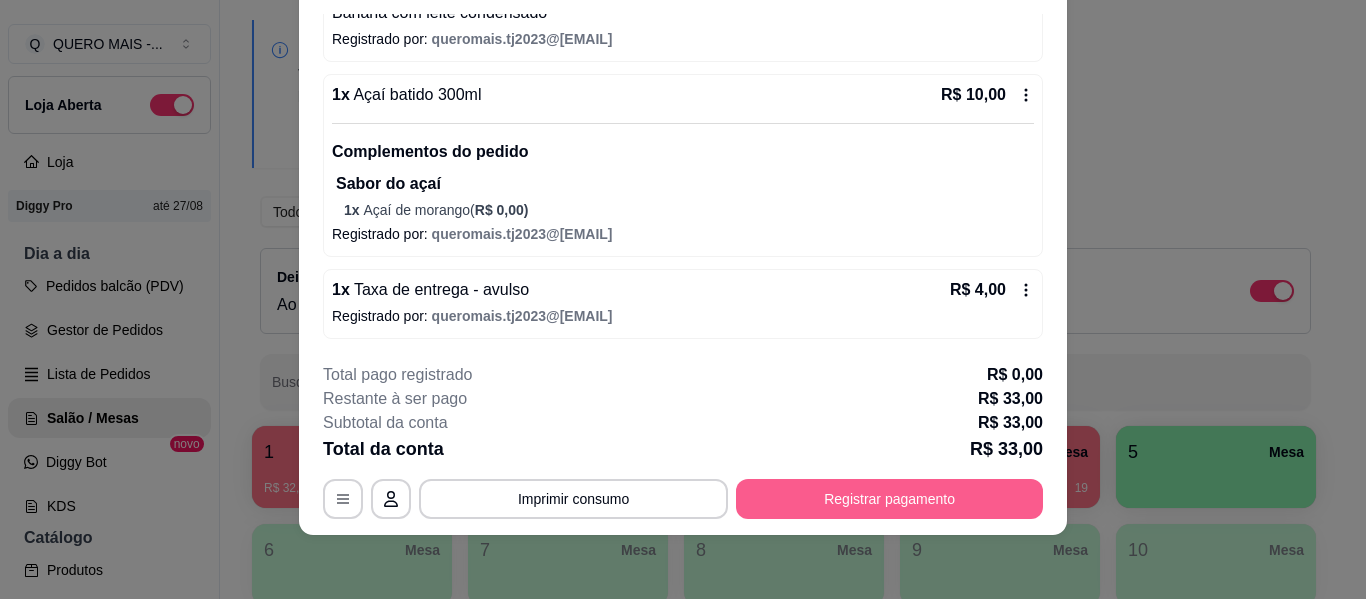 click on "Registrar pagamento" at bounding box center (889, 499) 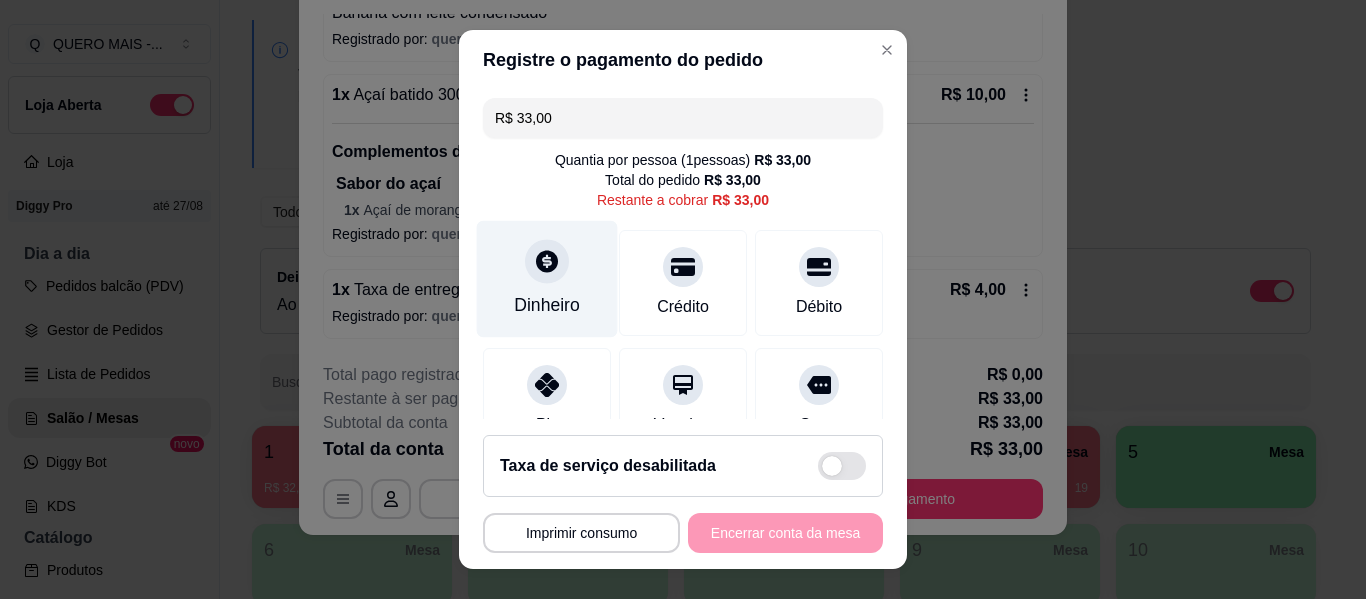 click 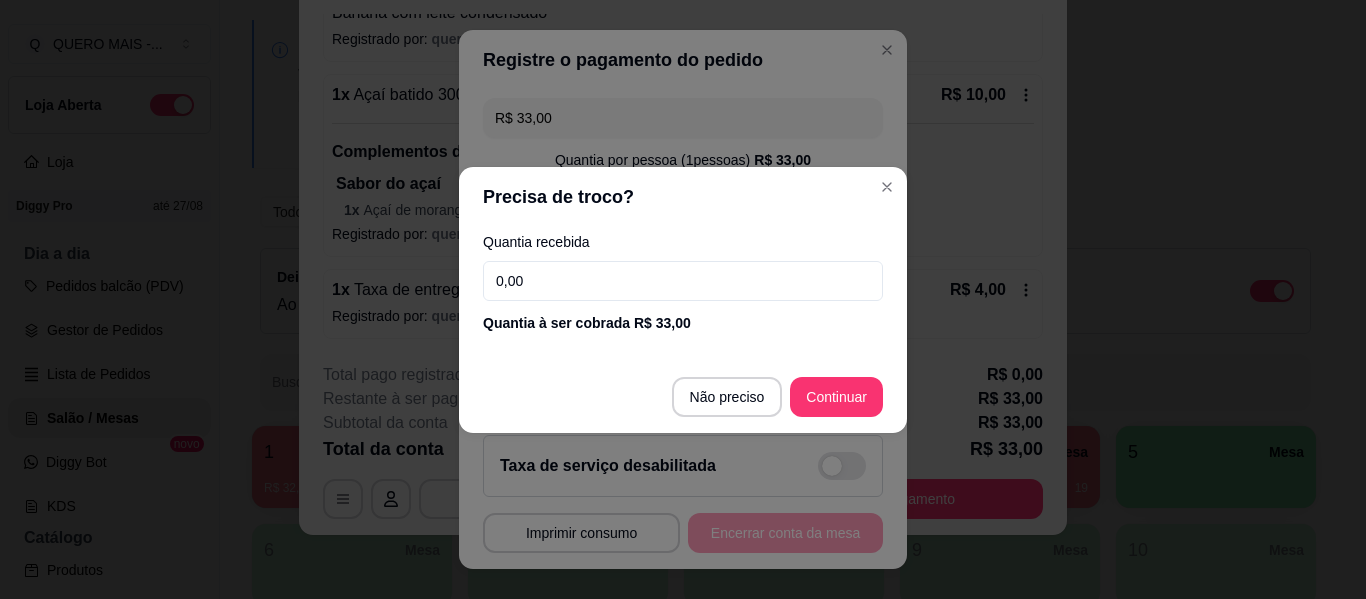 click on "0,00" at bounding box center (683, 281) 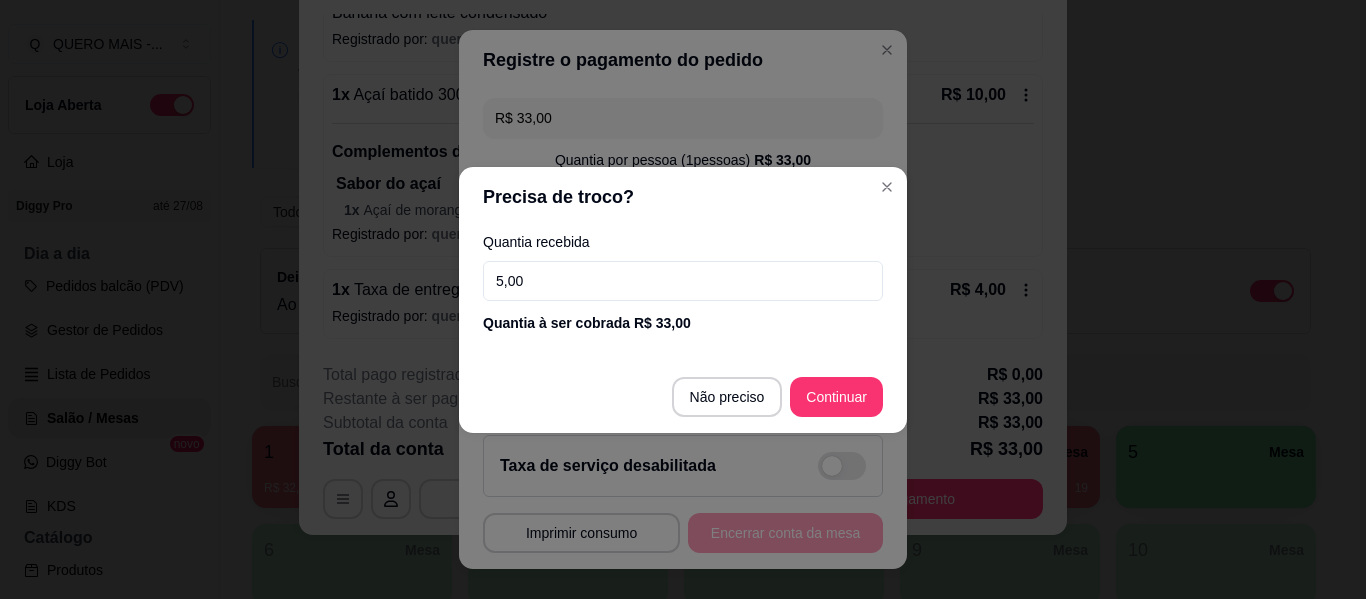 type on "50,00" 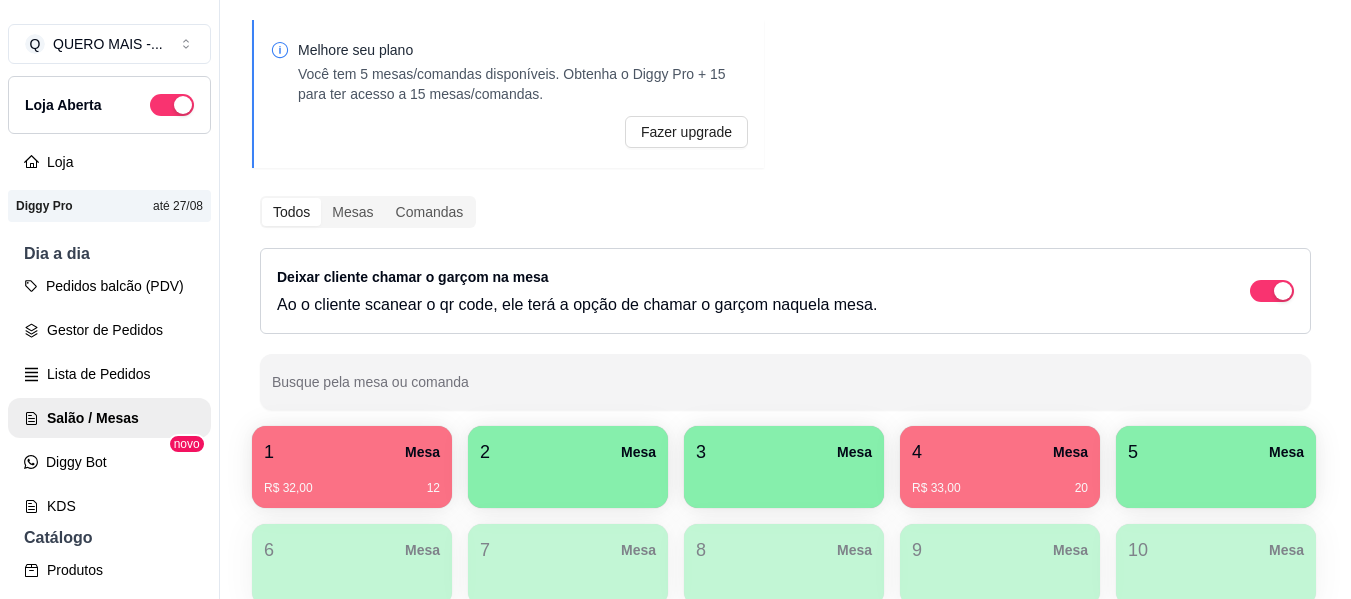 click on "1 Mesa" at bounding box center [352, 452] 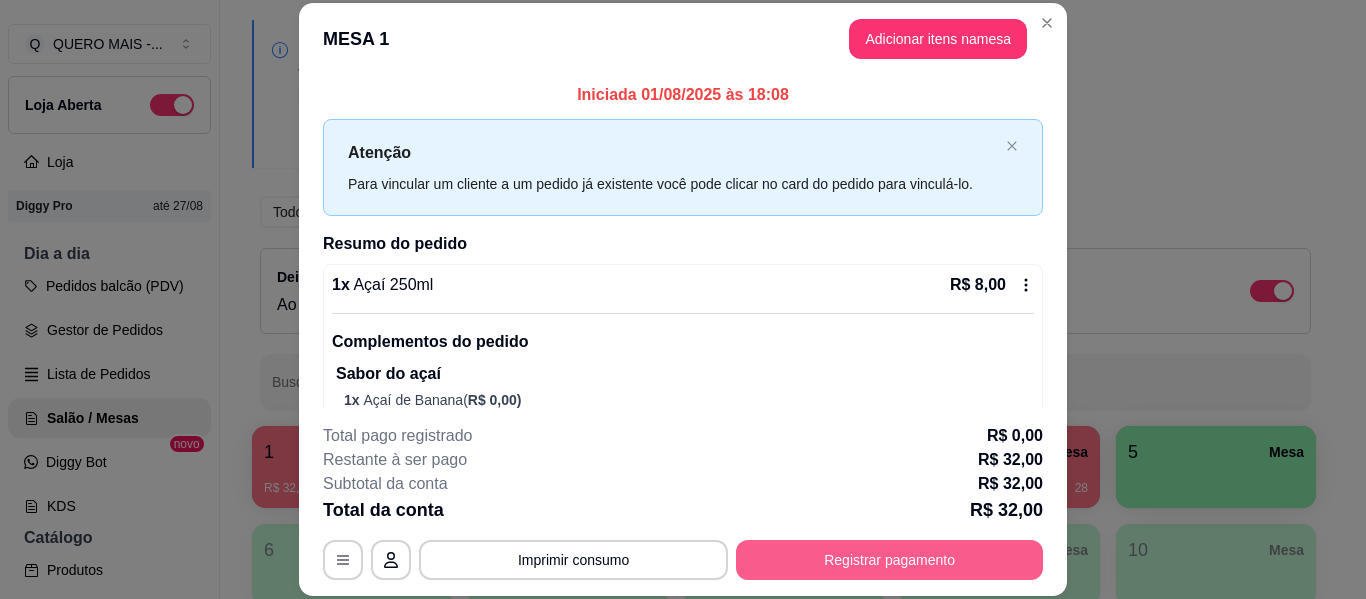 click on "Registrar pagamento" at bounding box center (889, 560) 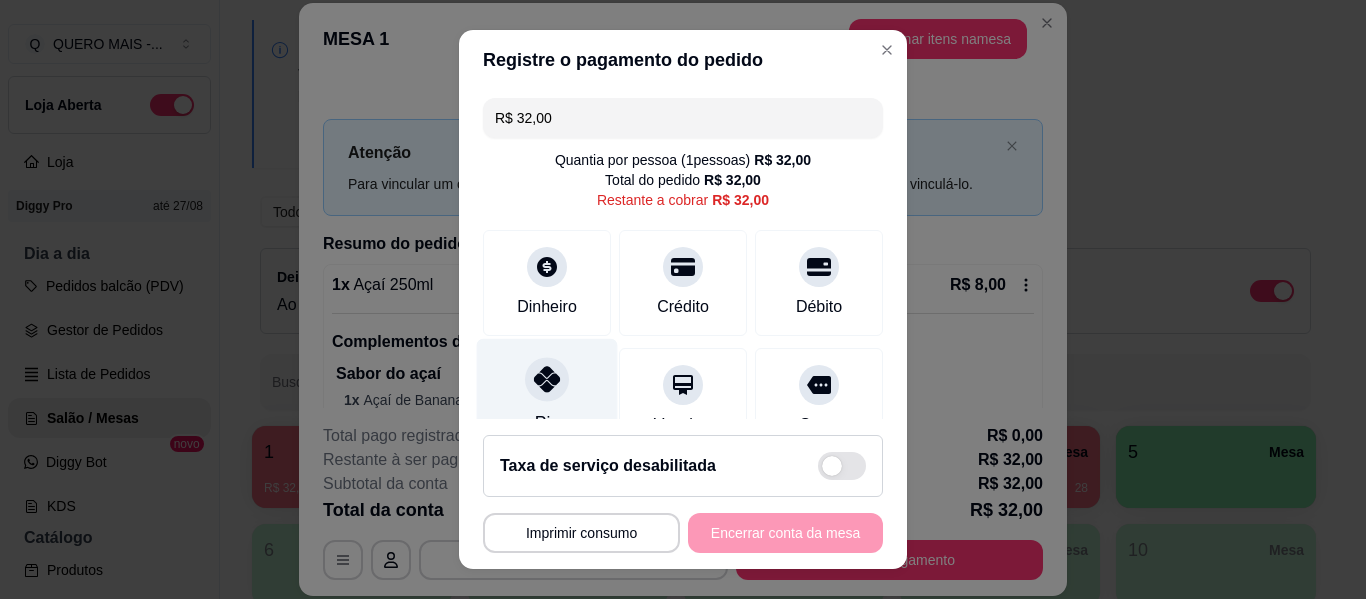 click at bounding box center (547, 379) 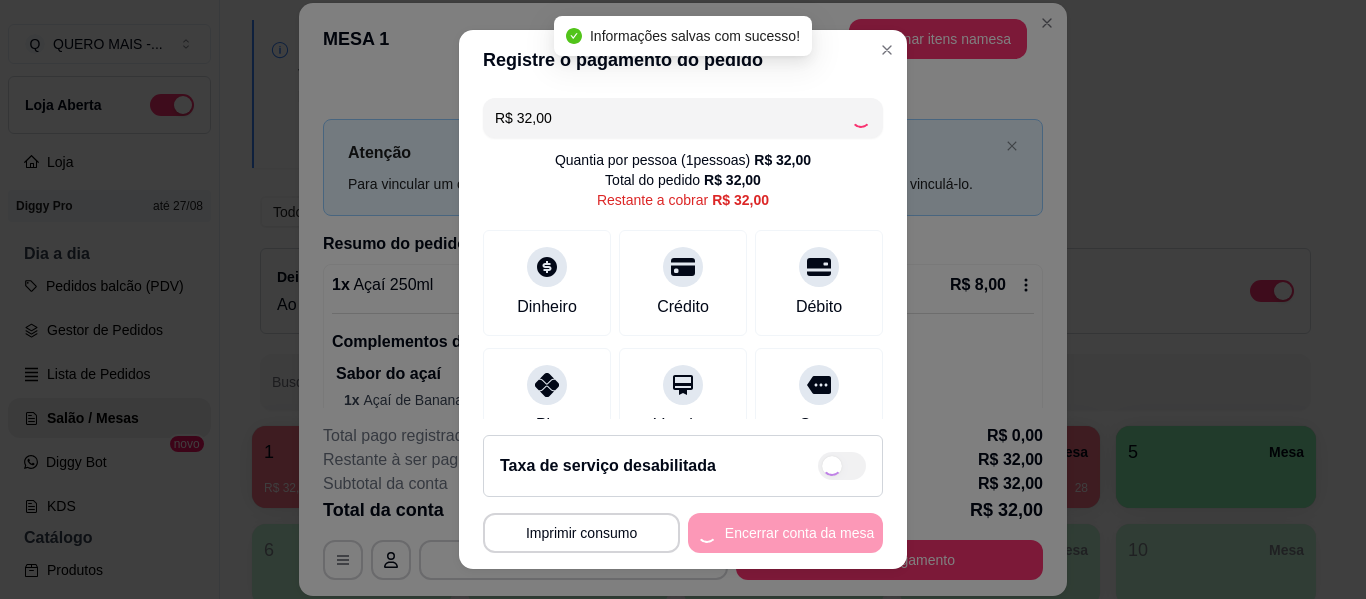 type on "R$ 0,00" 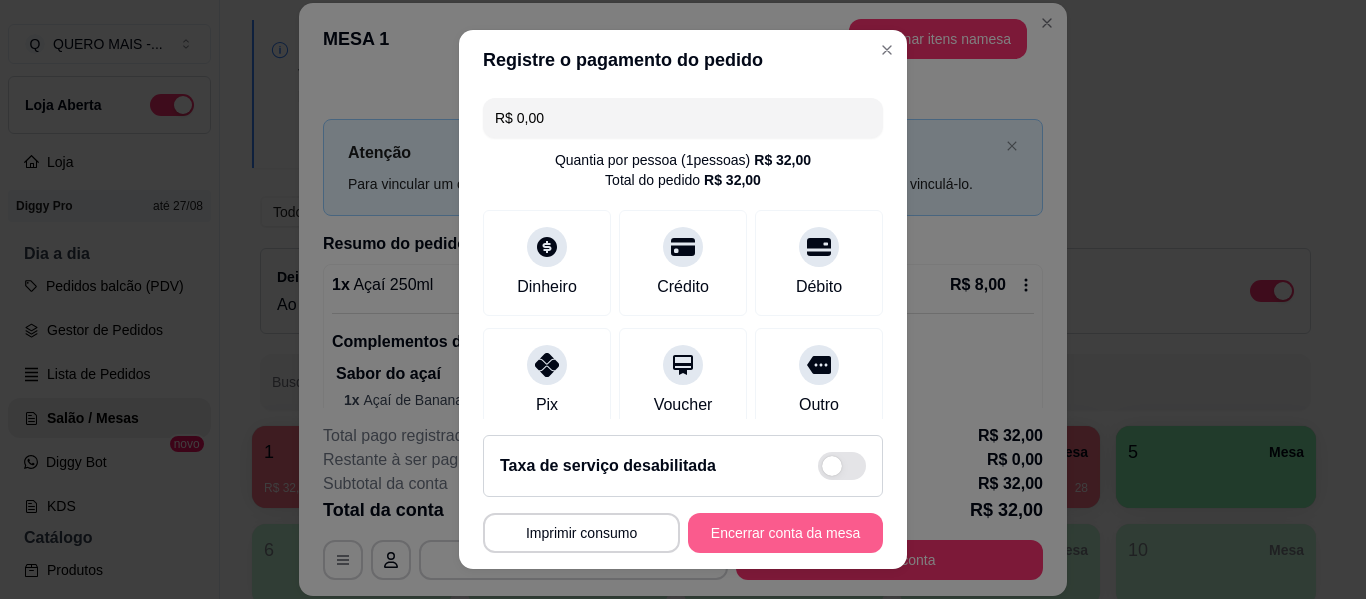 click on "Encerrar conta da mesa" at bounding box center [785, 533] 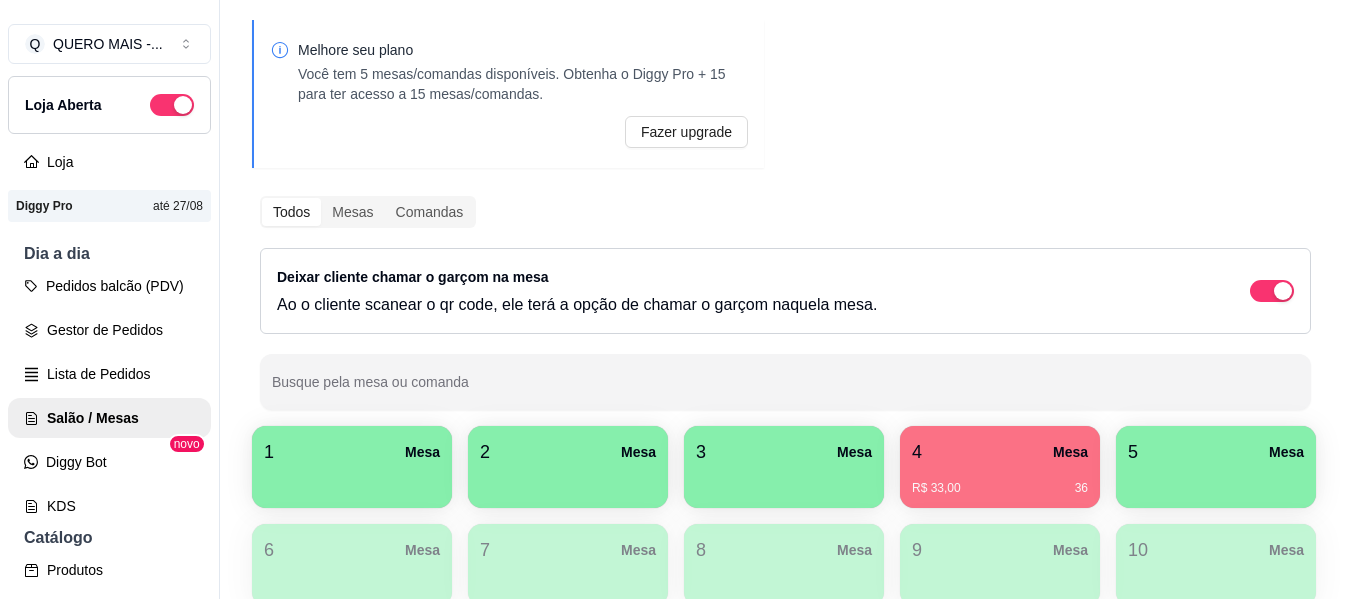 click on "Melhore seu plano
Você tem 5 mesas/comandas disponíveis. Obtenha o Diggy Pro + 15 para ter acesso a 15 mesas/comandas. Fazer upgrade Todos Mesas Comandas Deixar cliente chamar o garçom na mesa Ao o cliente scanear o qr code, ele terá a opção de chamar o garçom naquela mesa. Busque pela mesa ou comanda
1 Mesa 2 Mesa 3 Mesa 4 Mesa R$ 33,00 36 5 Mesa 6 Mesa 7 Mesa 8 Mesa 9 Mesa 10 Mesa 11 Mesa 12 Mesa 13 Mesa 14 Mesa 15 Mesa" at bounding box center (785, 368) 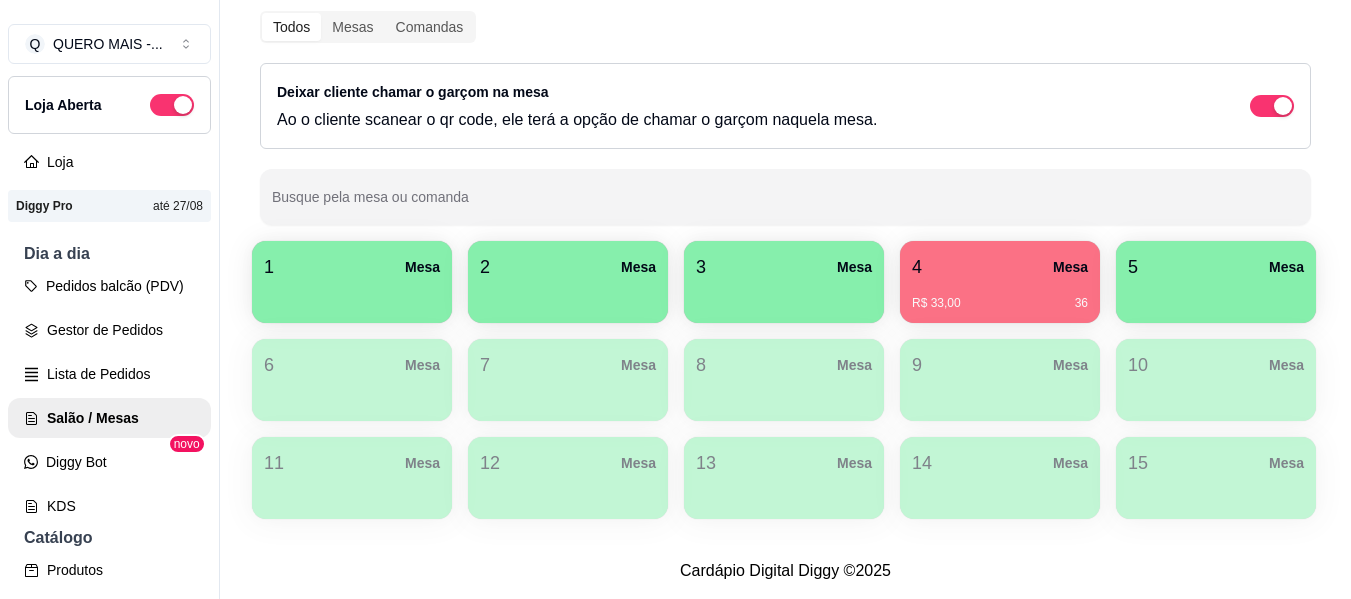 scroll, scrollTop: 0, scrollLeft: 0, axis: both 